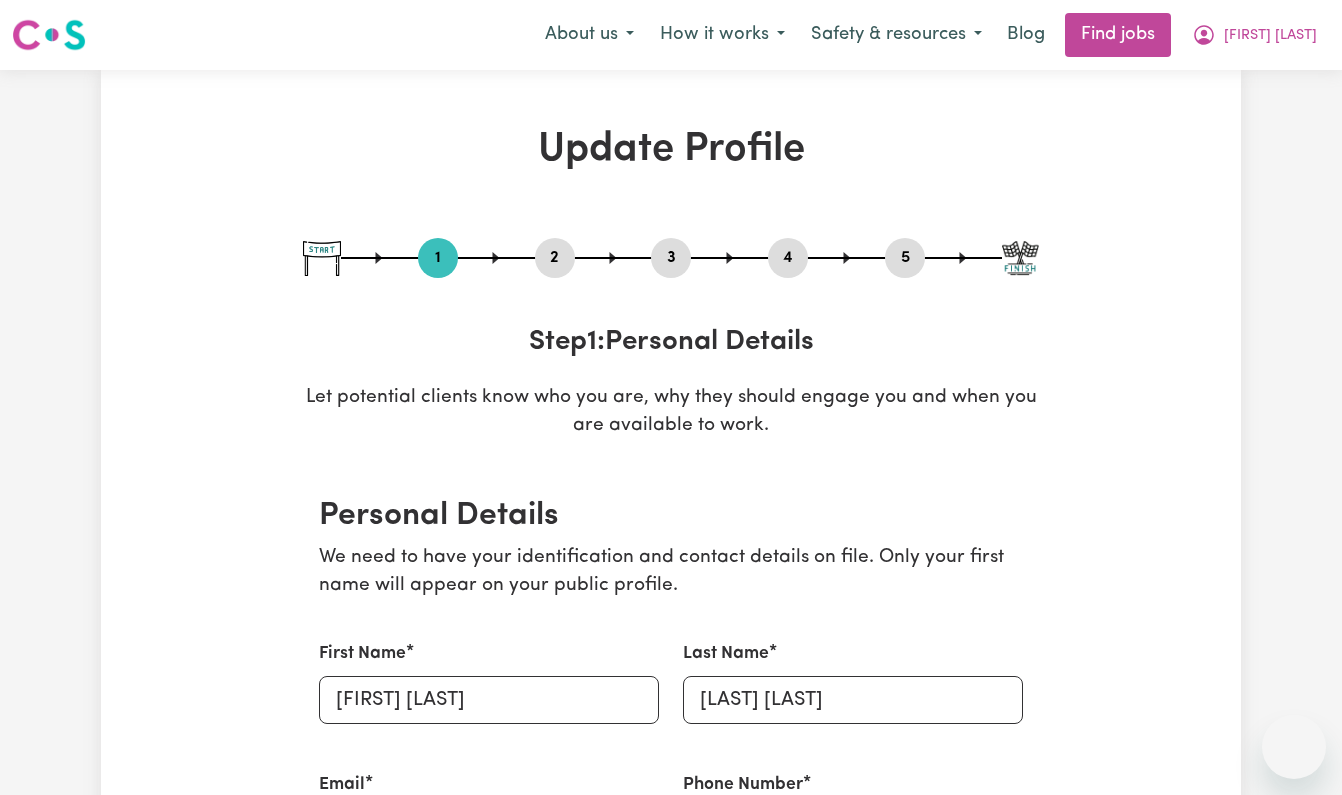 select on "female" 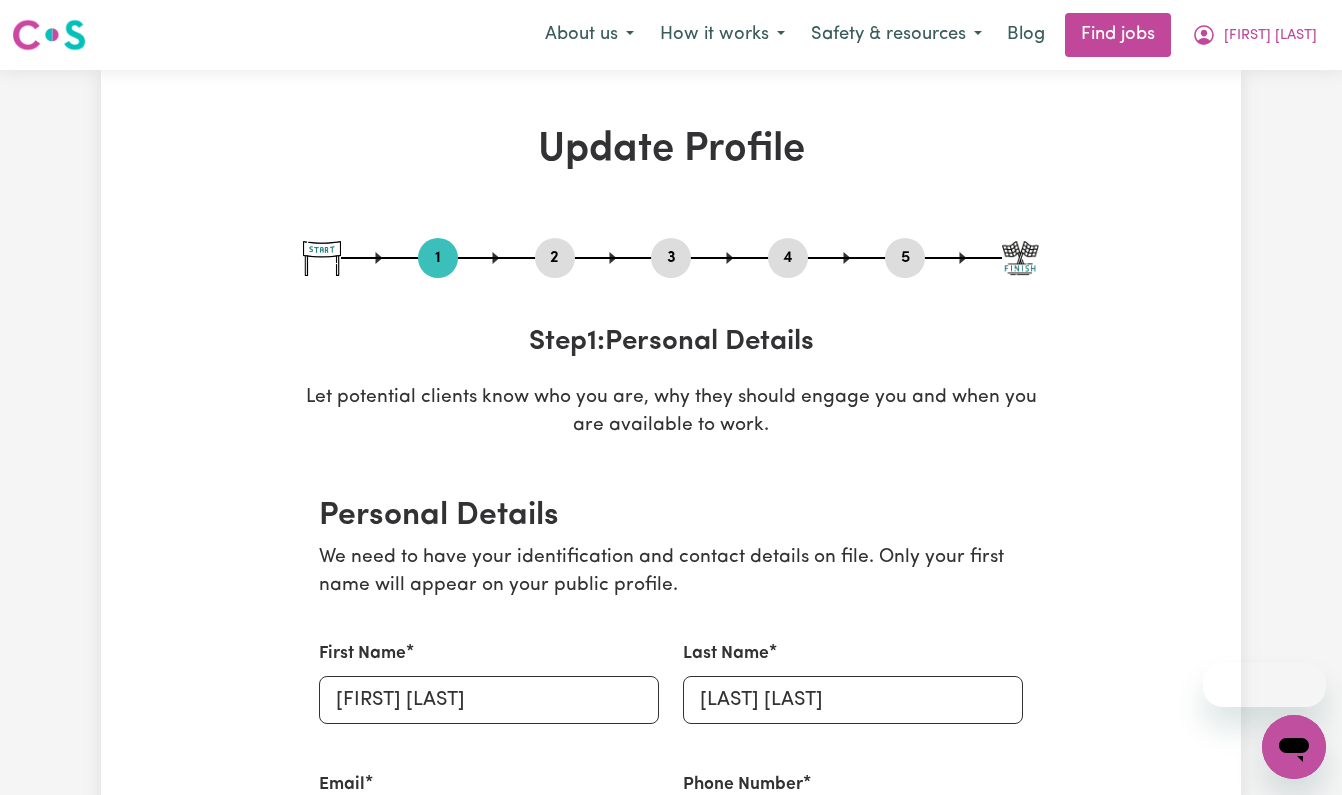 scroll, scrollTop: 0, scrollLeft: 0, axis: both 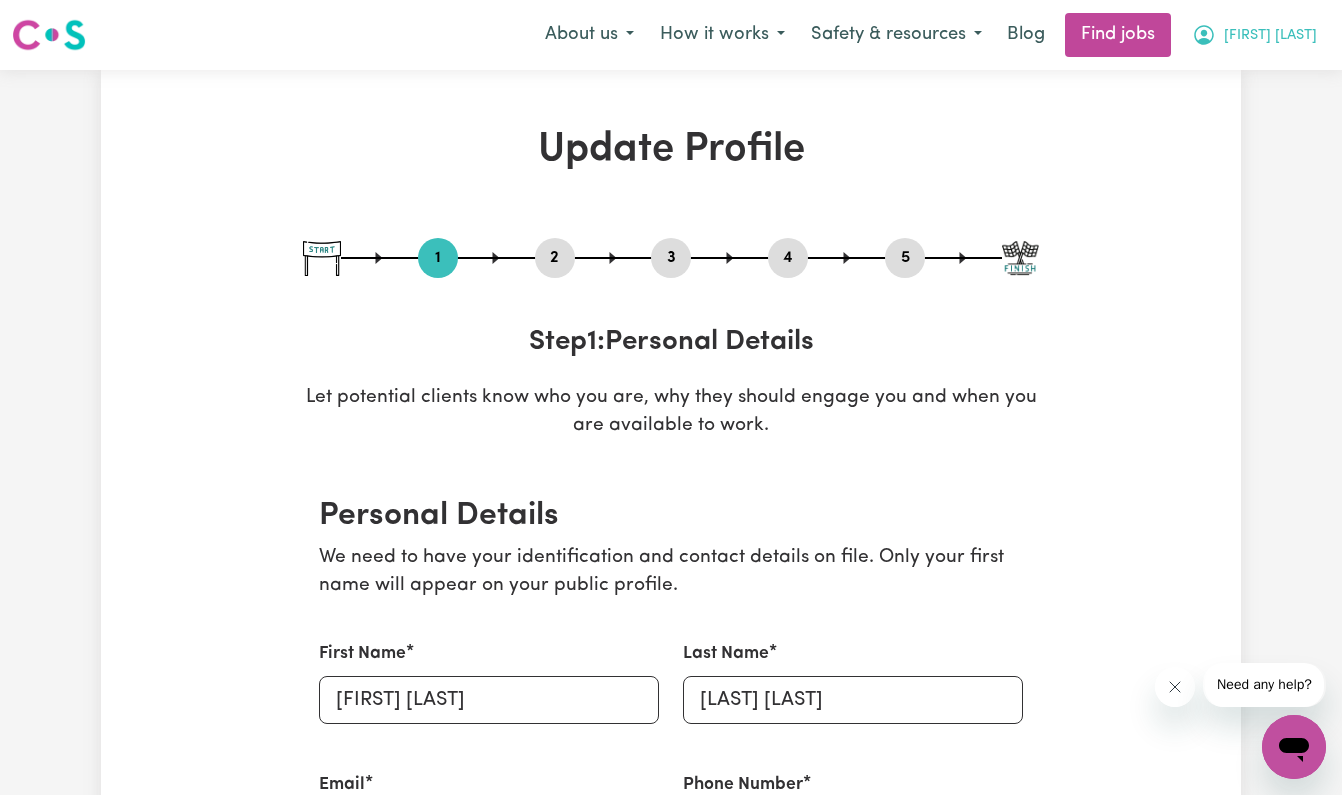 click on "[FIRST] [LAST]" at bounding box center [1270, 36] 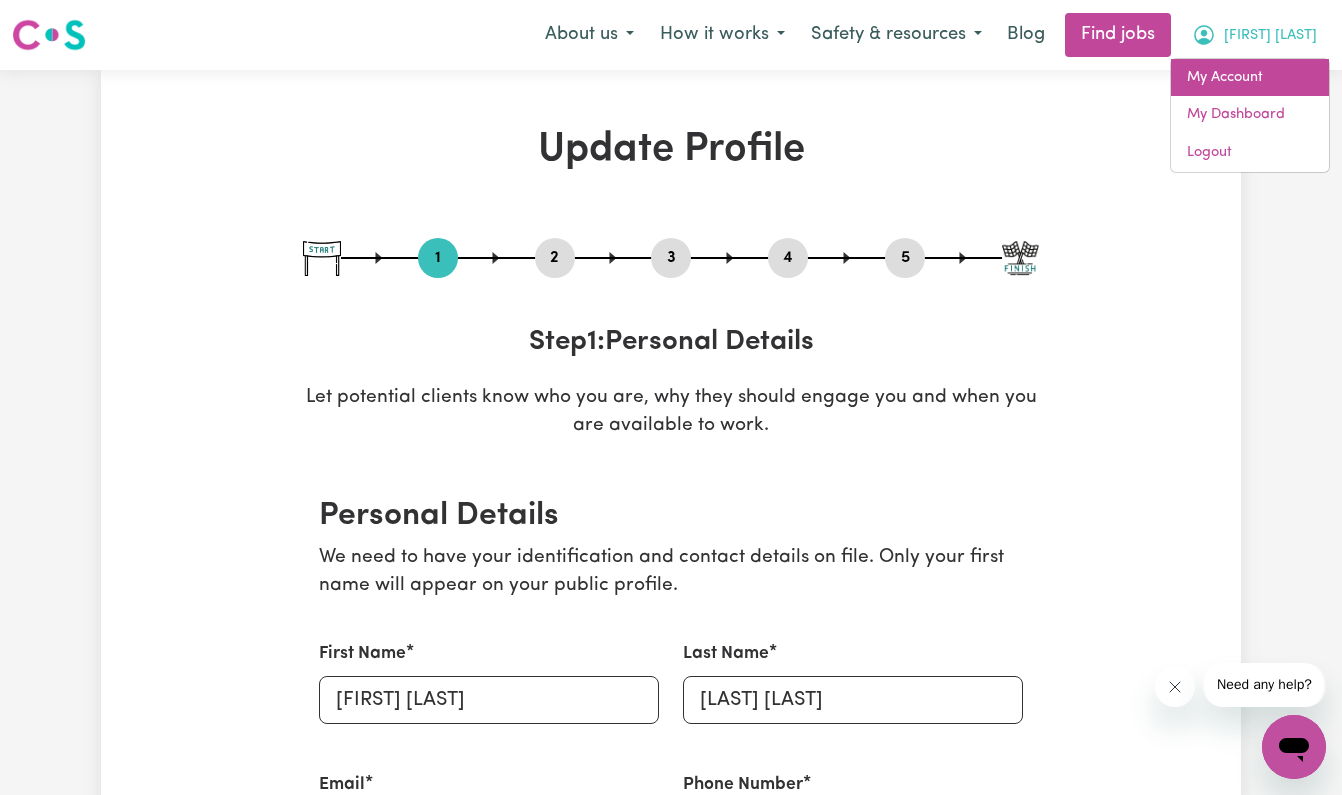 click on "My Account" at bounding box center [1250, 78] 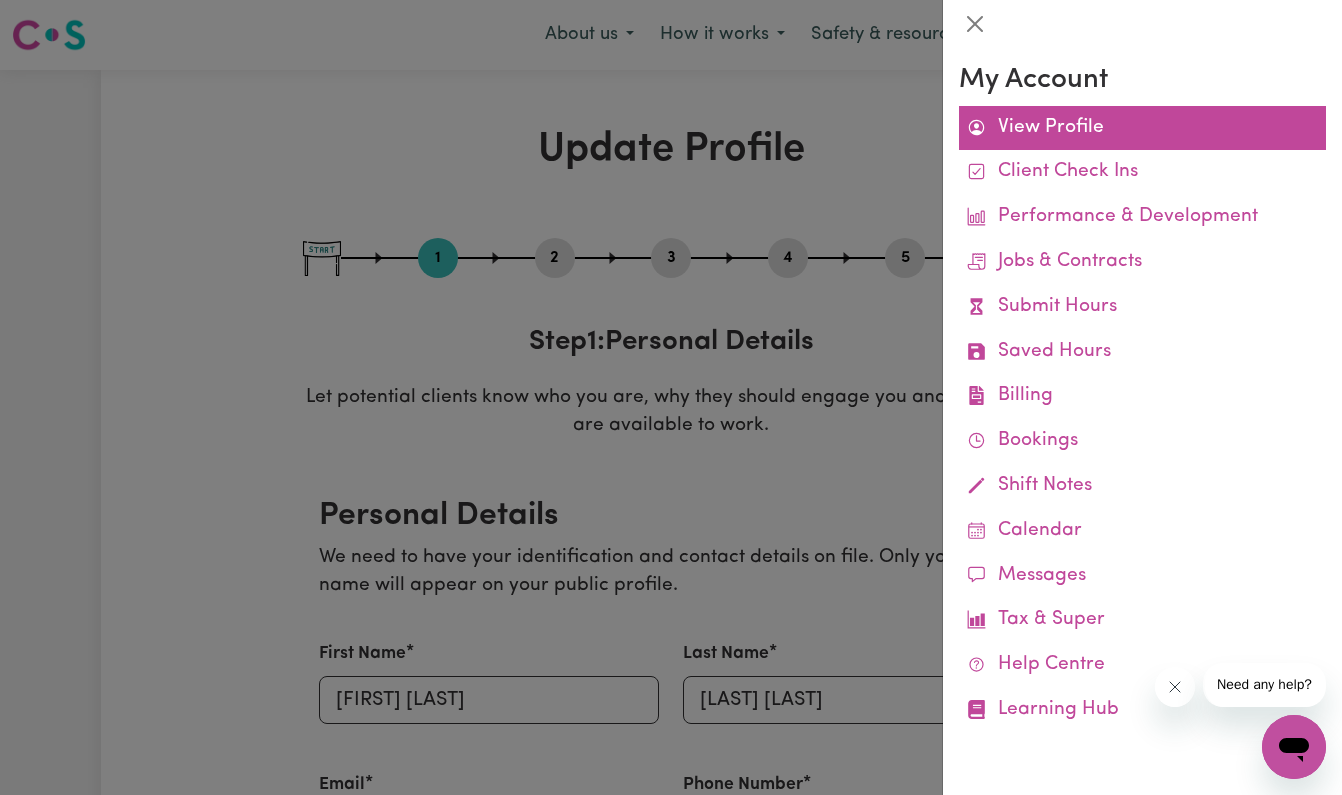 click on "View Profile" at bounding box center [1142, 128] 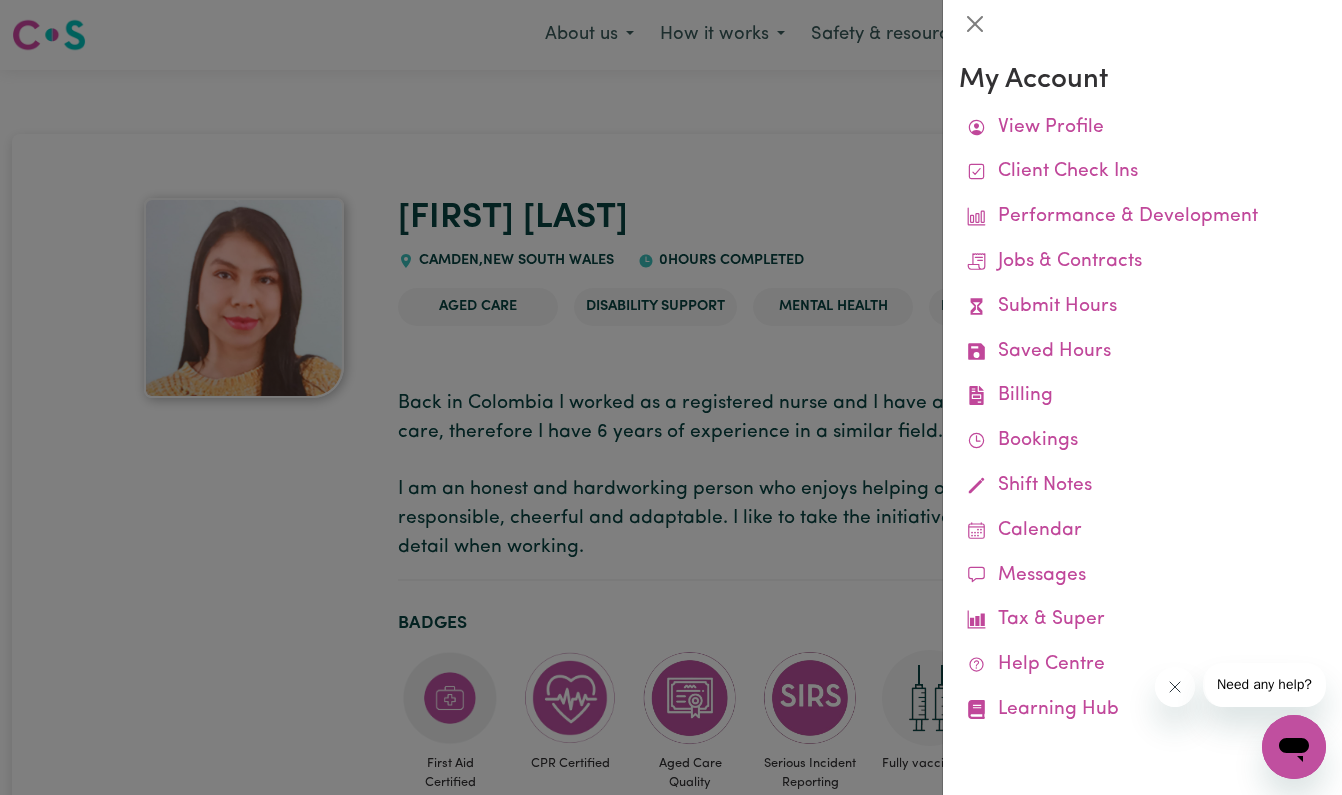 click at bounding box center [671, 397] 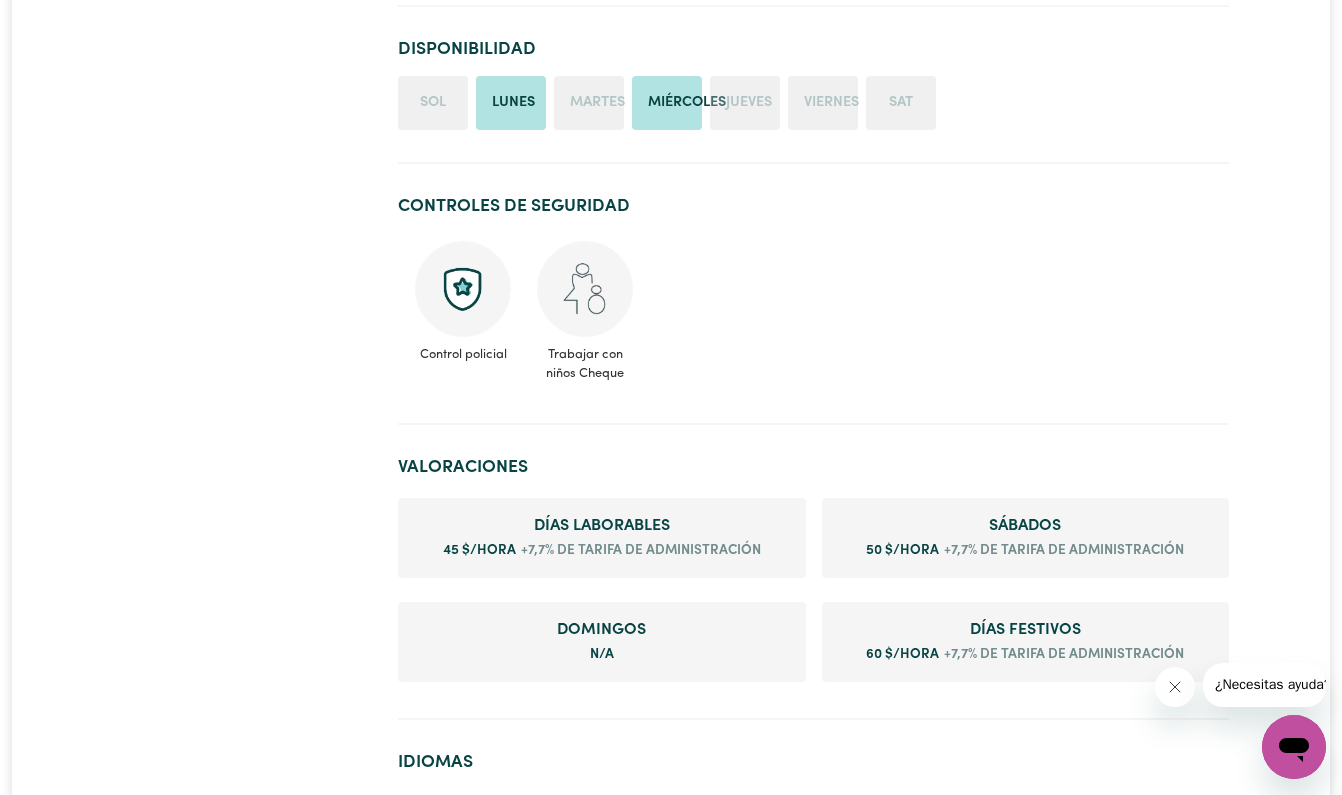 scroll, scrollTop: 1070, scrollLeft: 0, axis: vertical 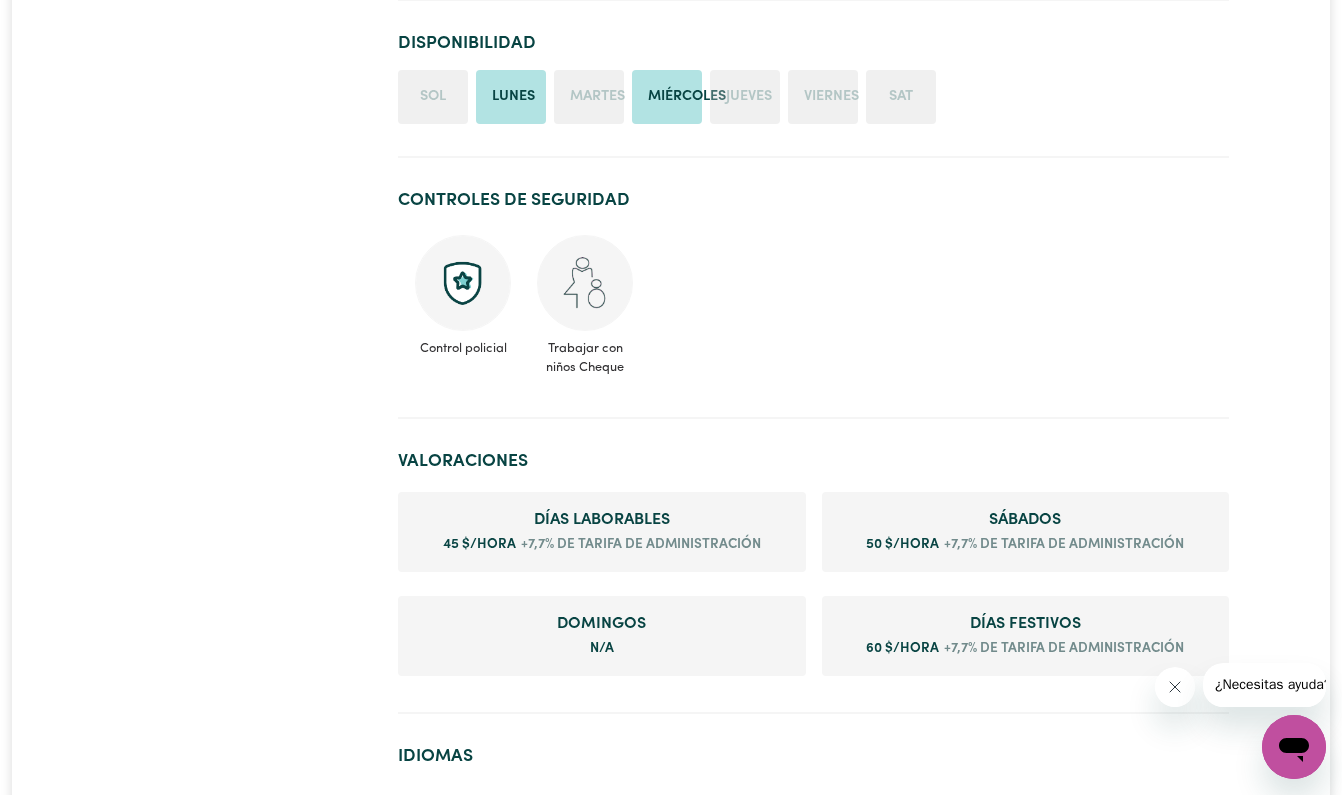 click at bounding box center (585, 283) 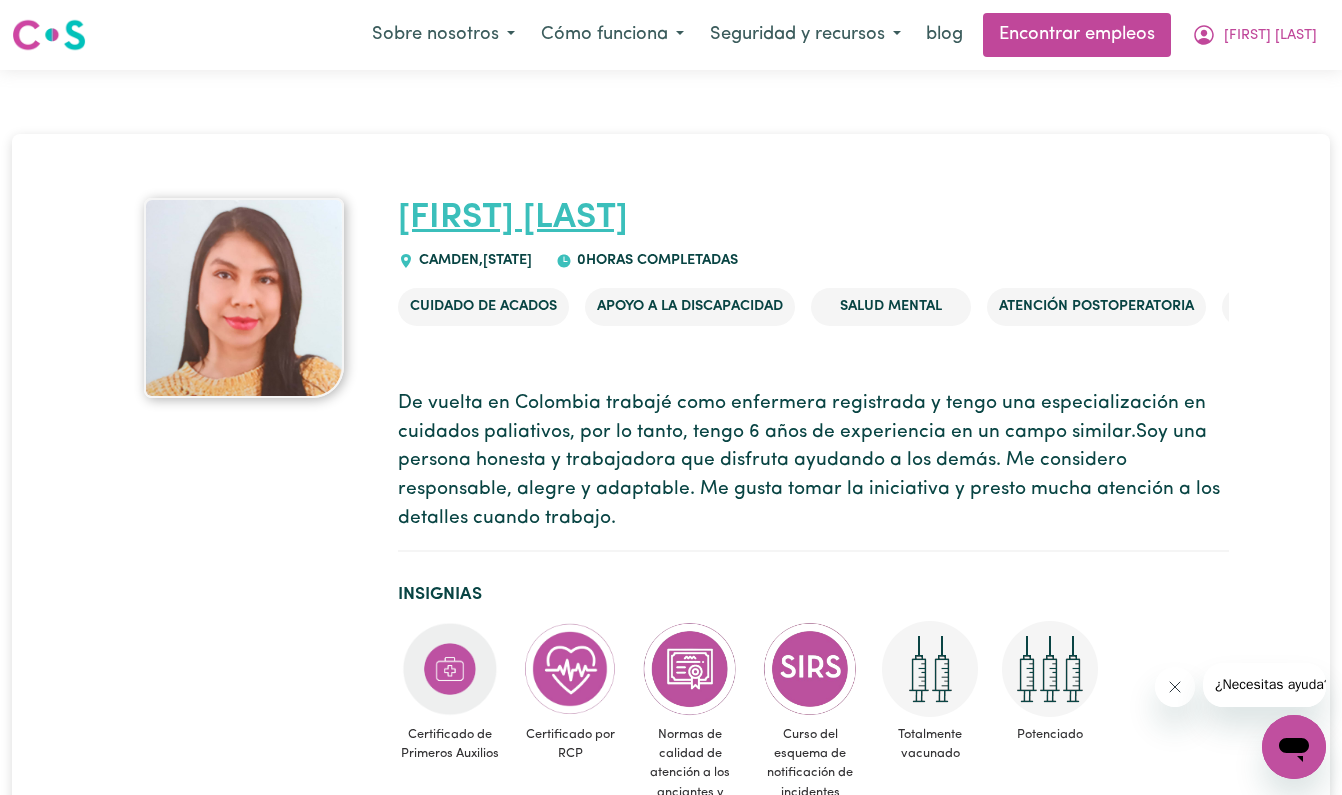 scroll, scrollTop: 0, scrollLeft: 0, axis: both 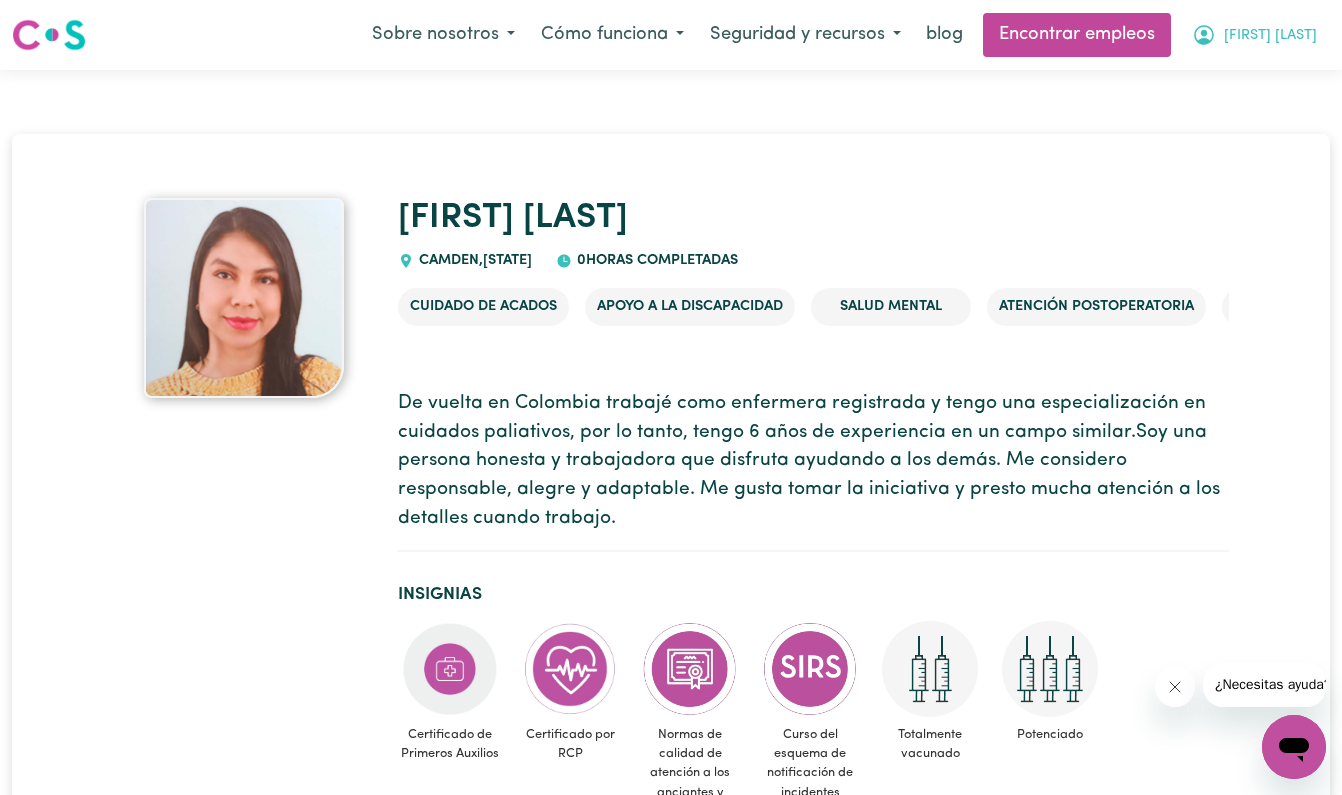click on "[FIRST] [LAST]" at bounding box center [1254, 35] 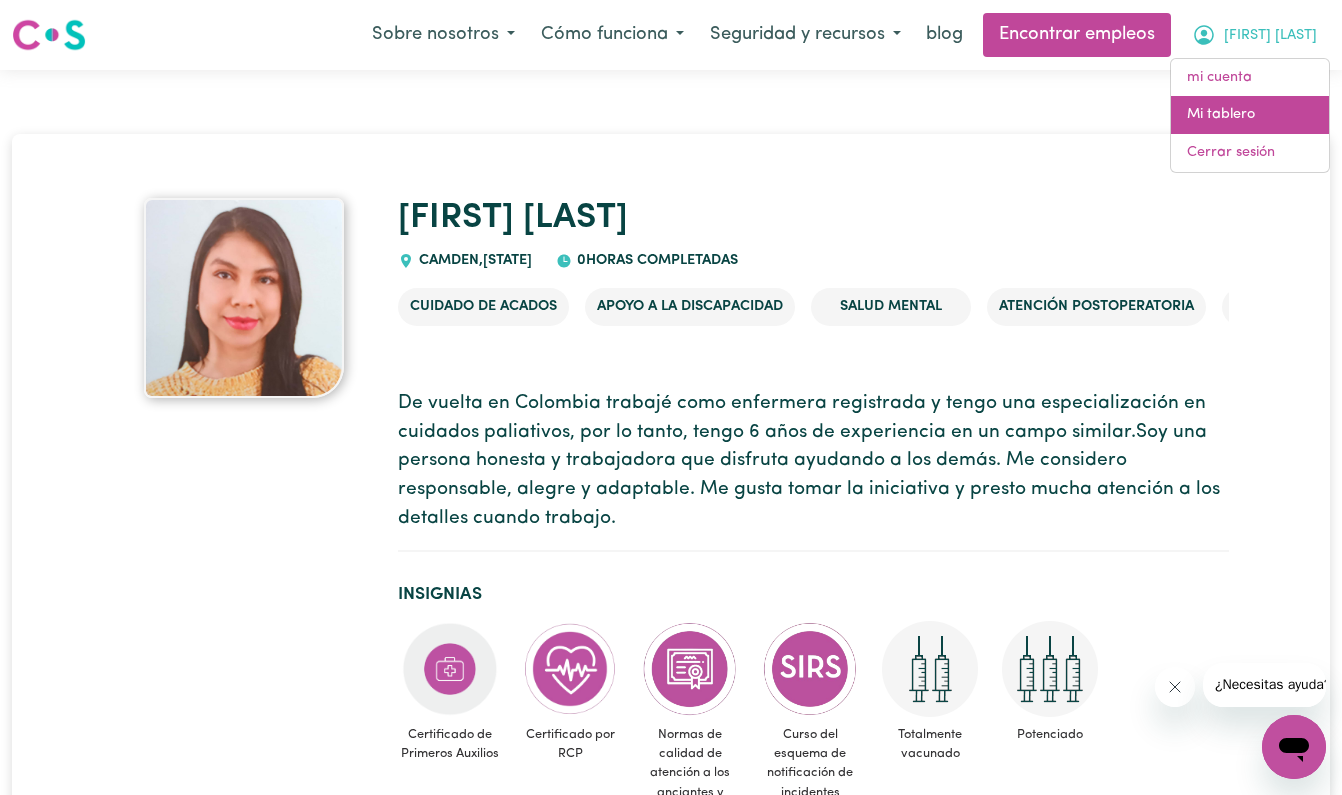click on "Mi tablero" at bounding box center (1250, 115) 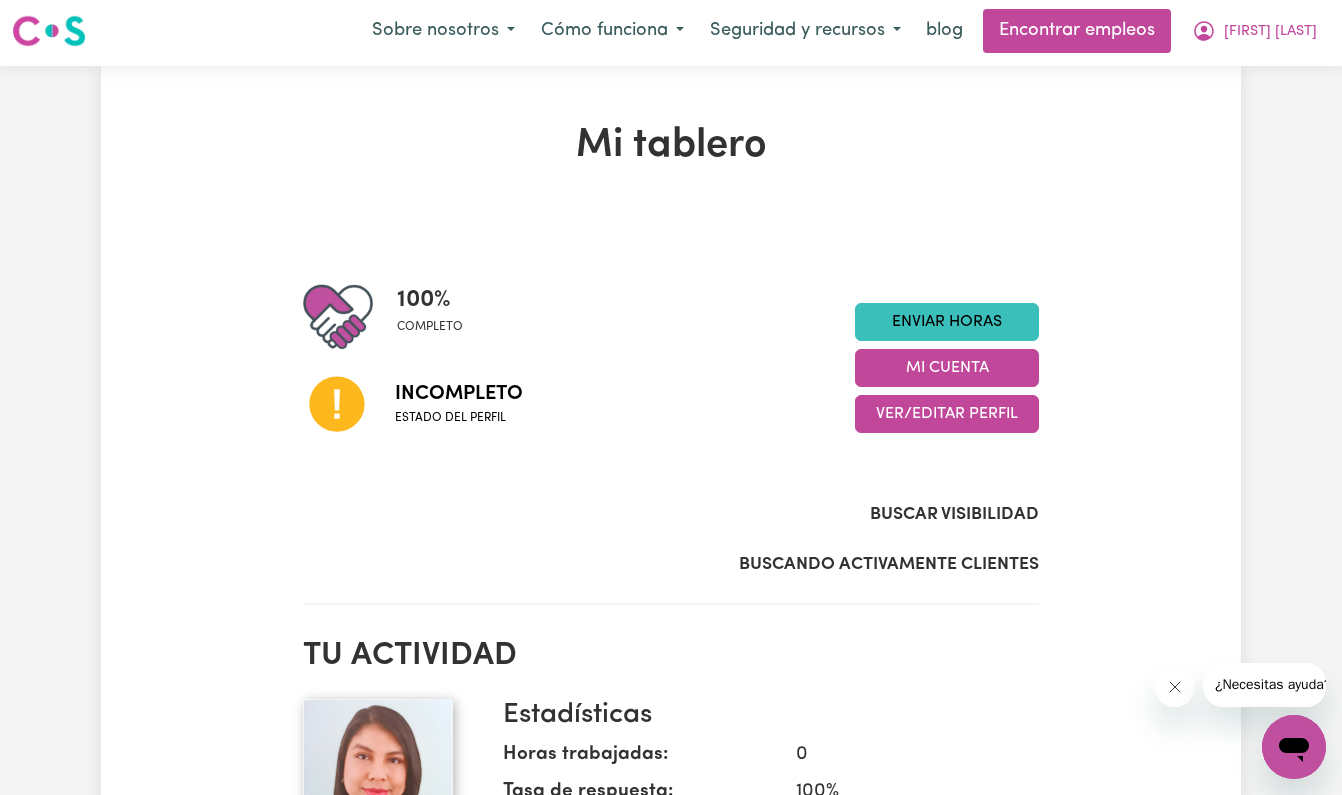scroll, scrollTop: 0, scrollLeft: 0, axis: both 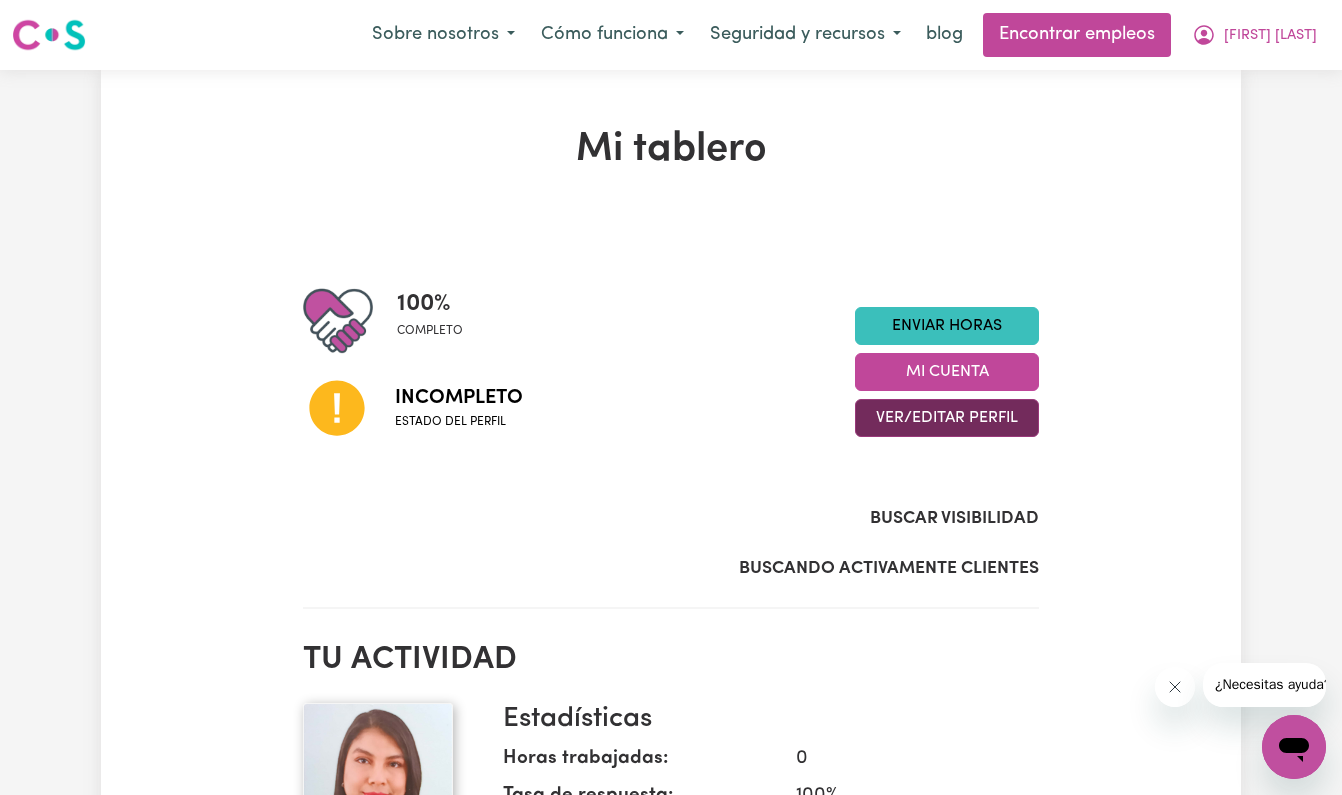 click on "VER/EDITAR PERFIL" at bounding box center (947, 418) 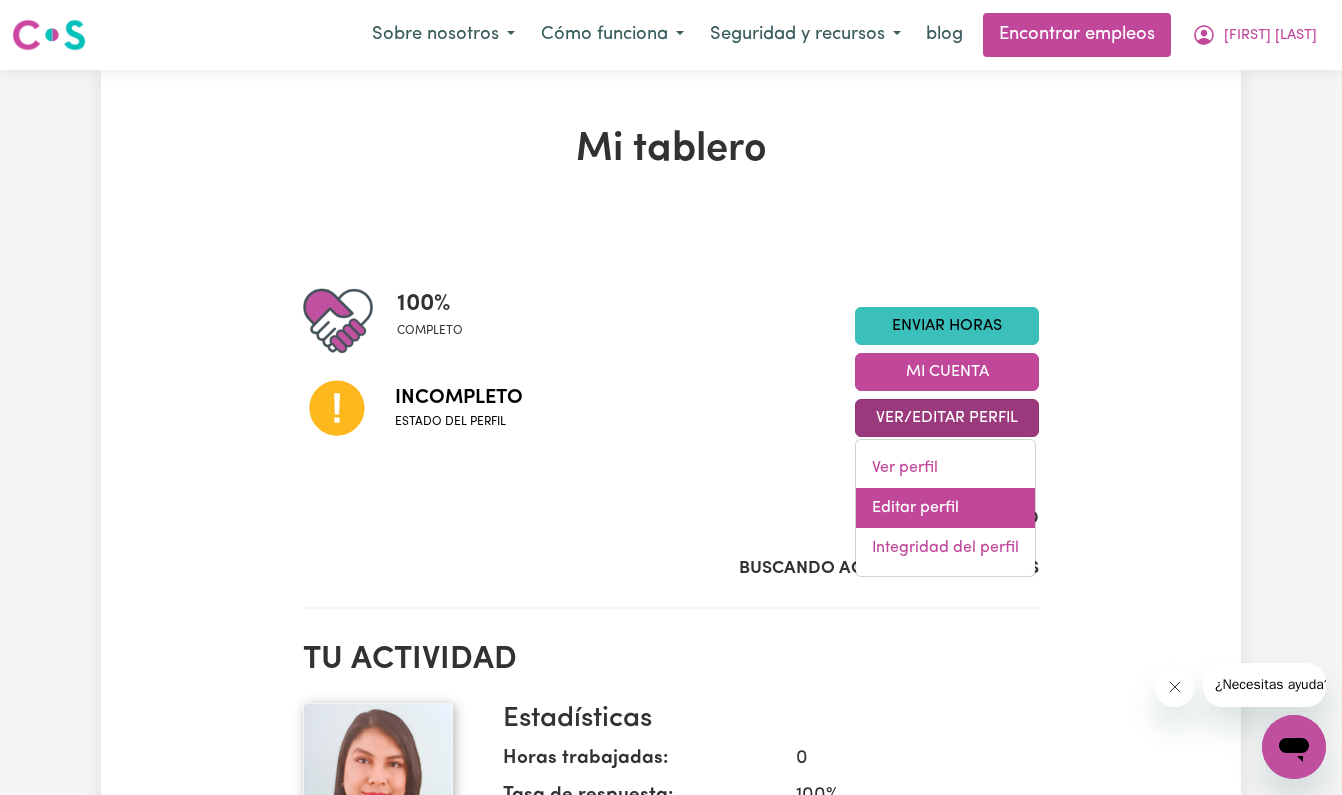 click on "Editar perfil" at bounding box center (945, 508) 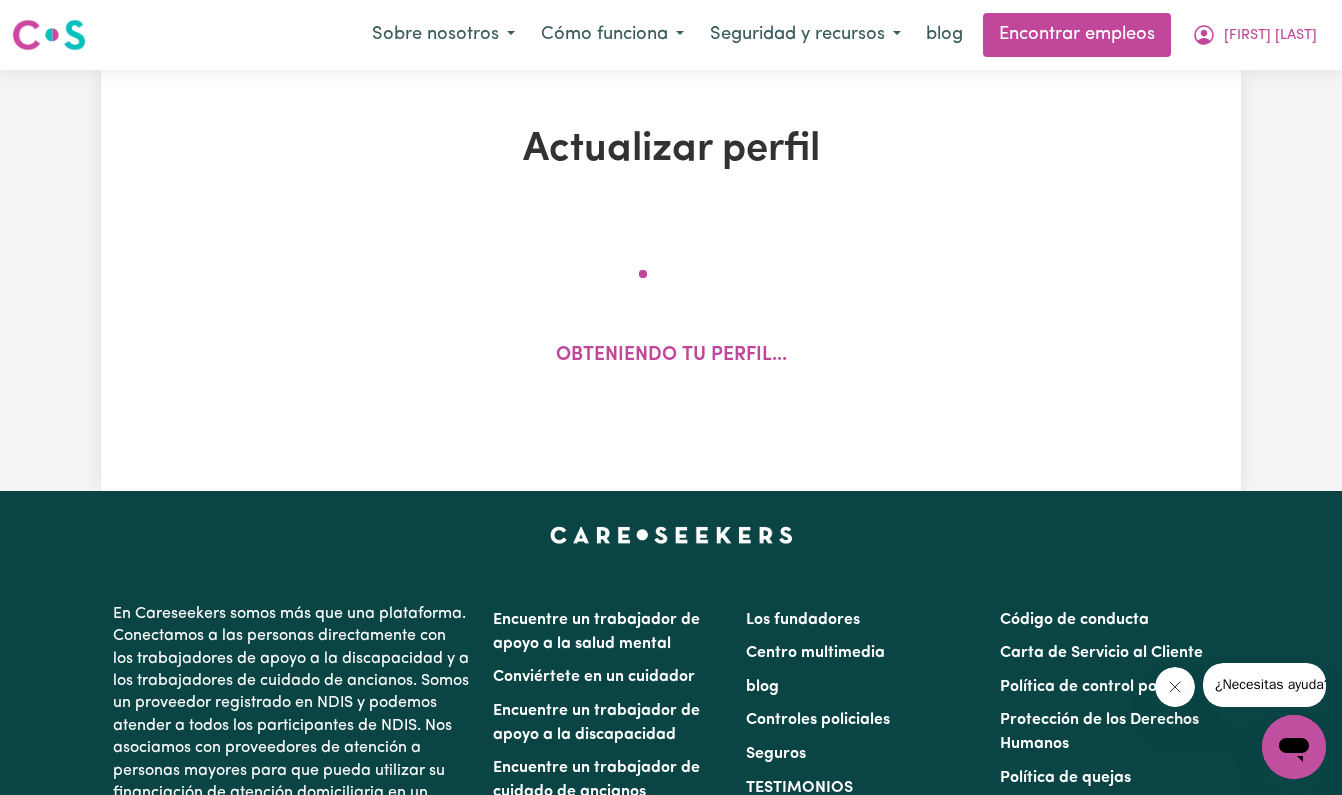 select on "female" 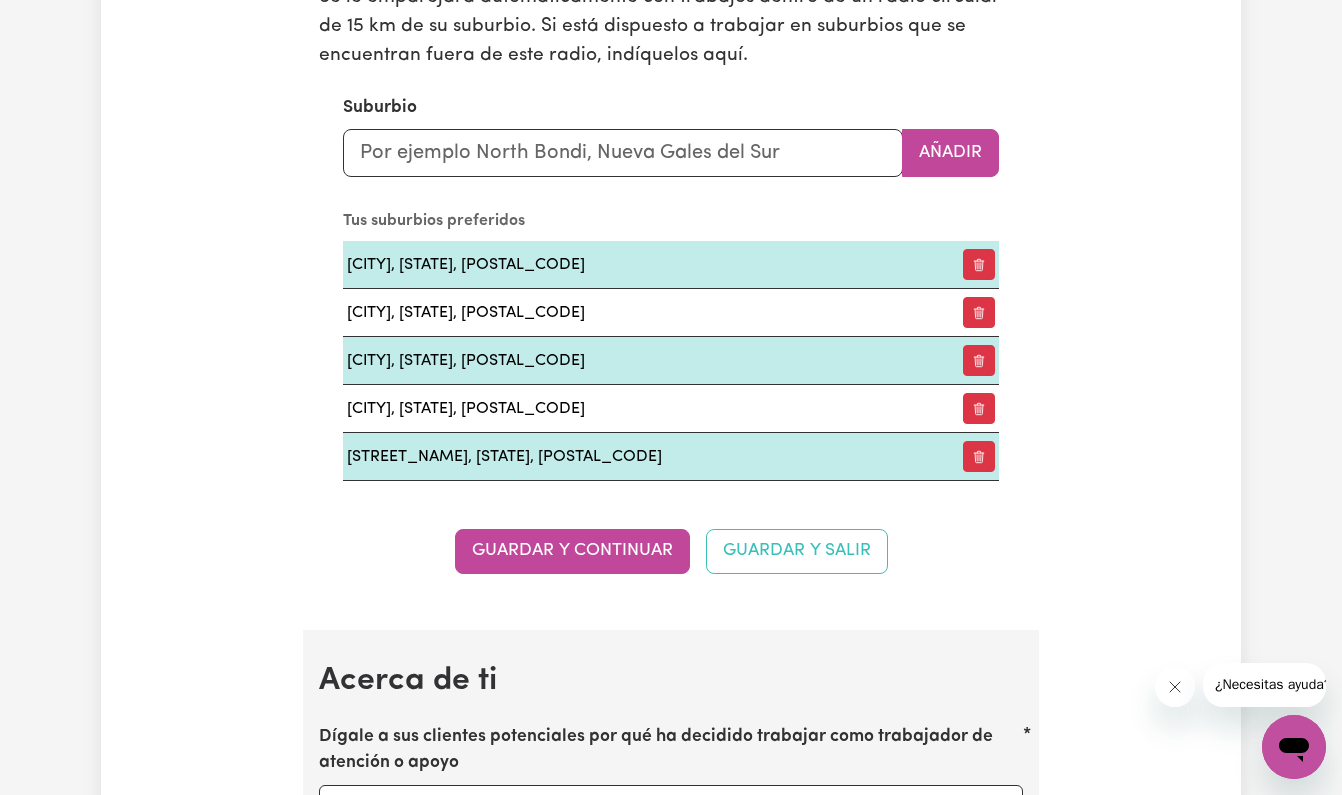 scroll, scrollTop: 2340, scrollLeft: 0, axis: vertical 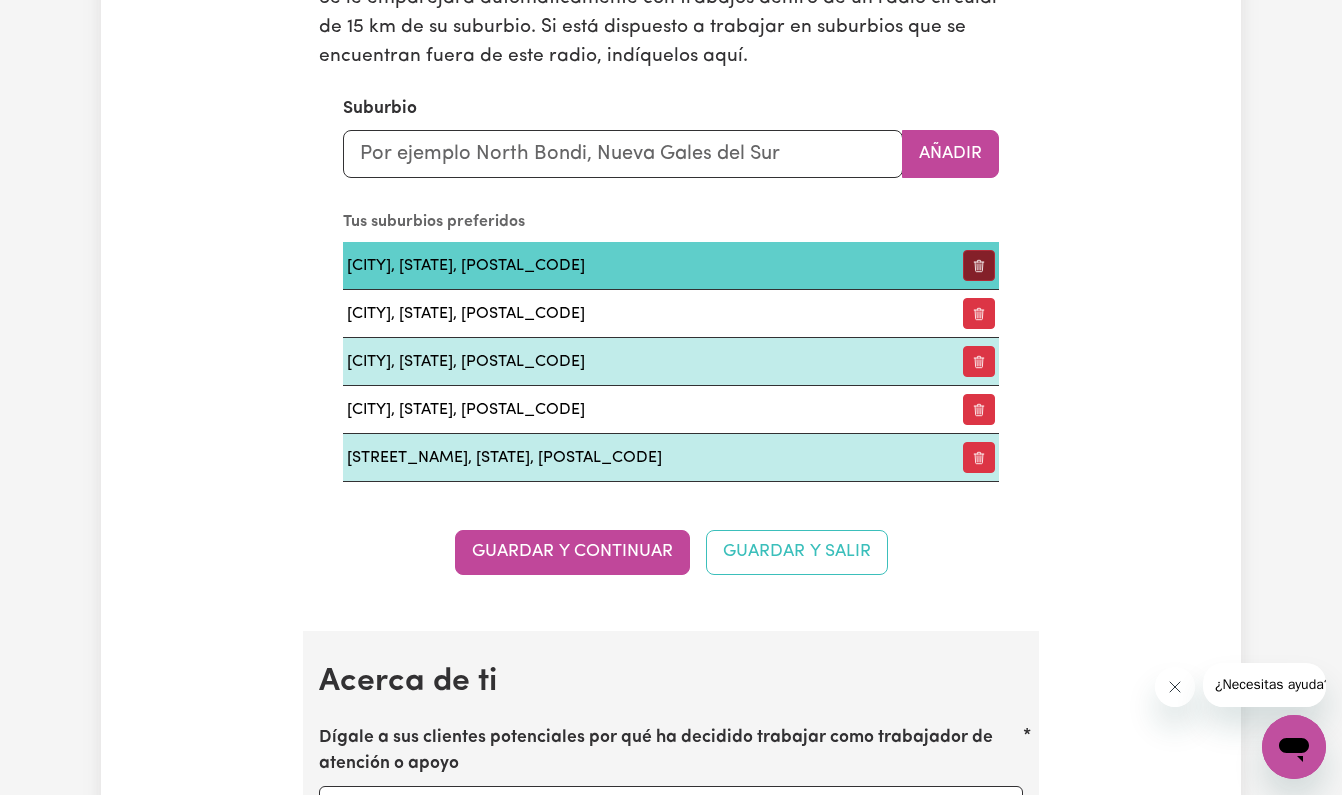 click 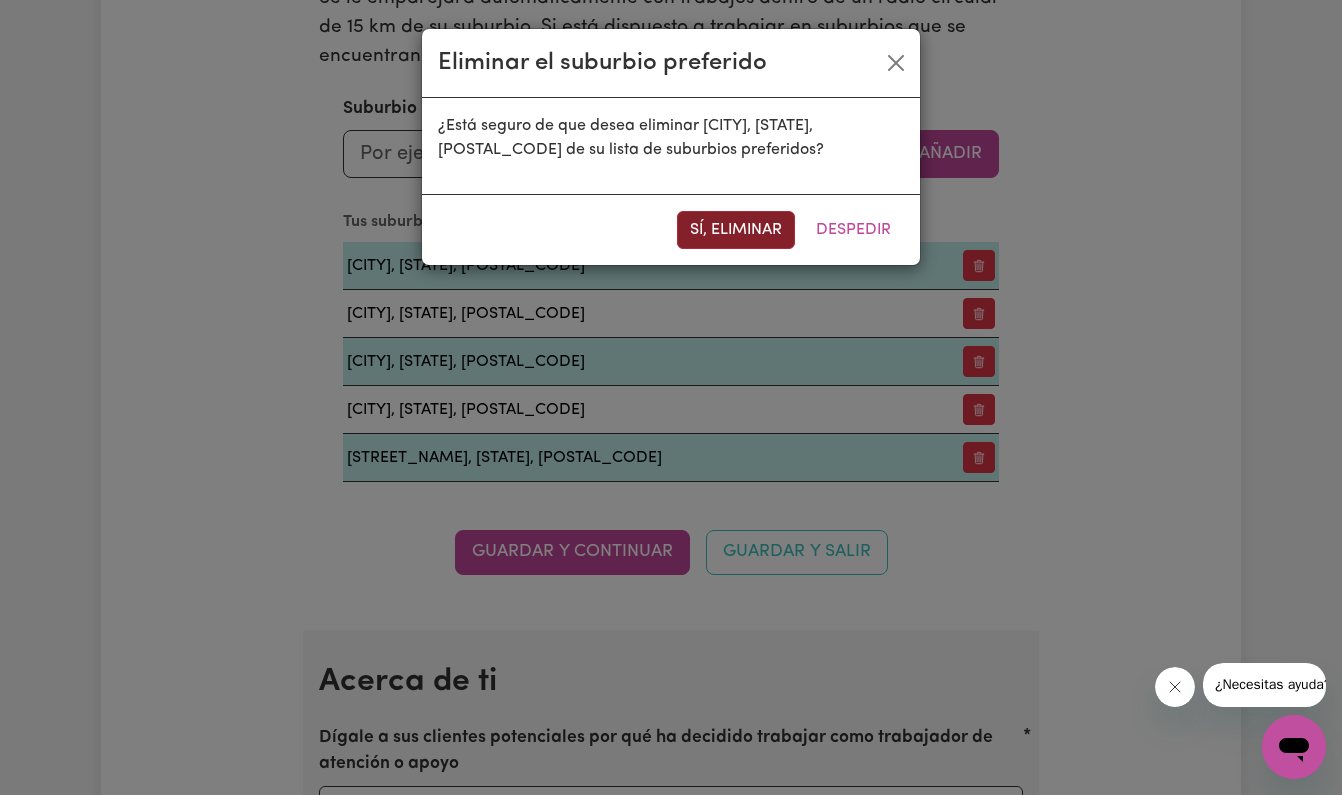 click on "SÍ, ELIMINAR" at bounding box center (736, 230) 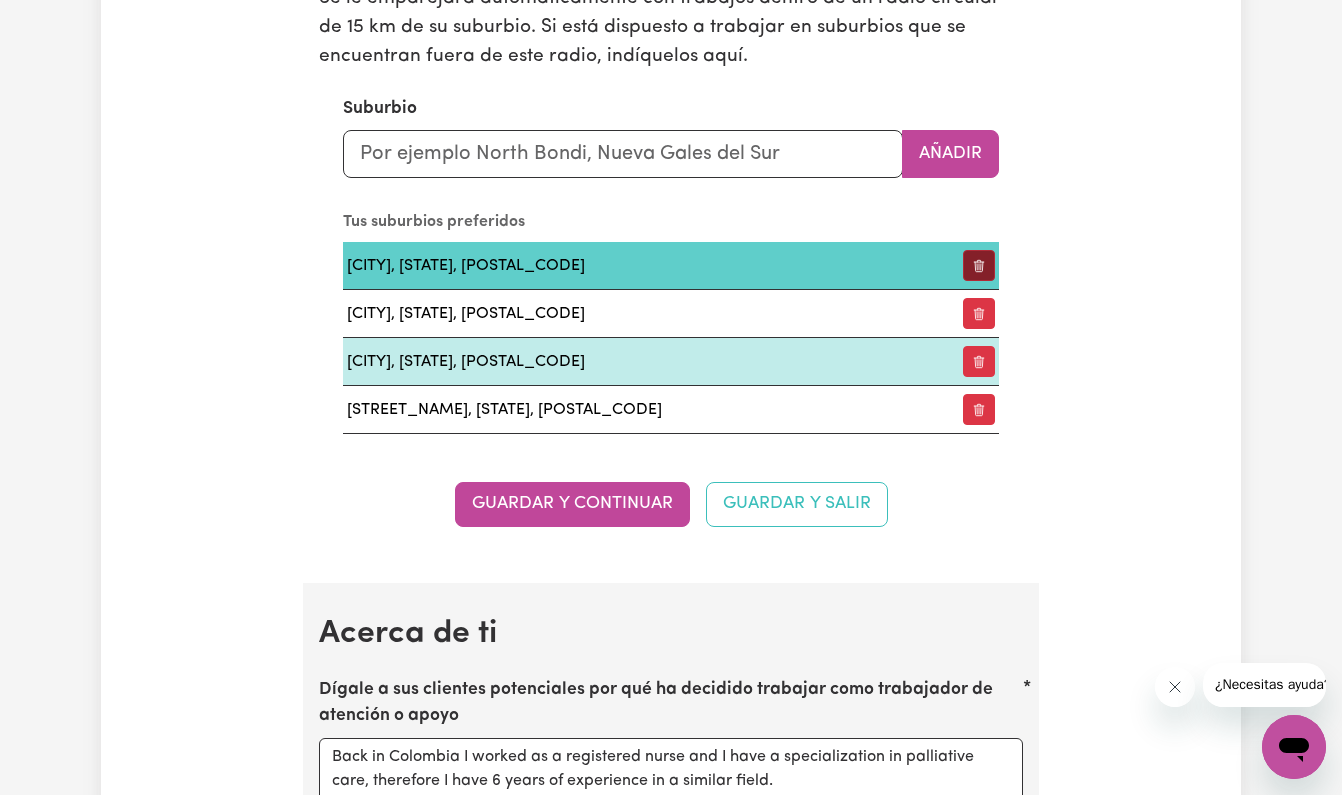 click at bounding box center (979, 265) 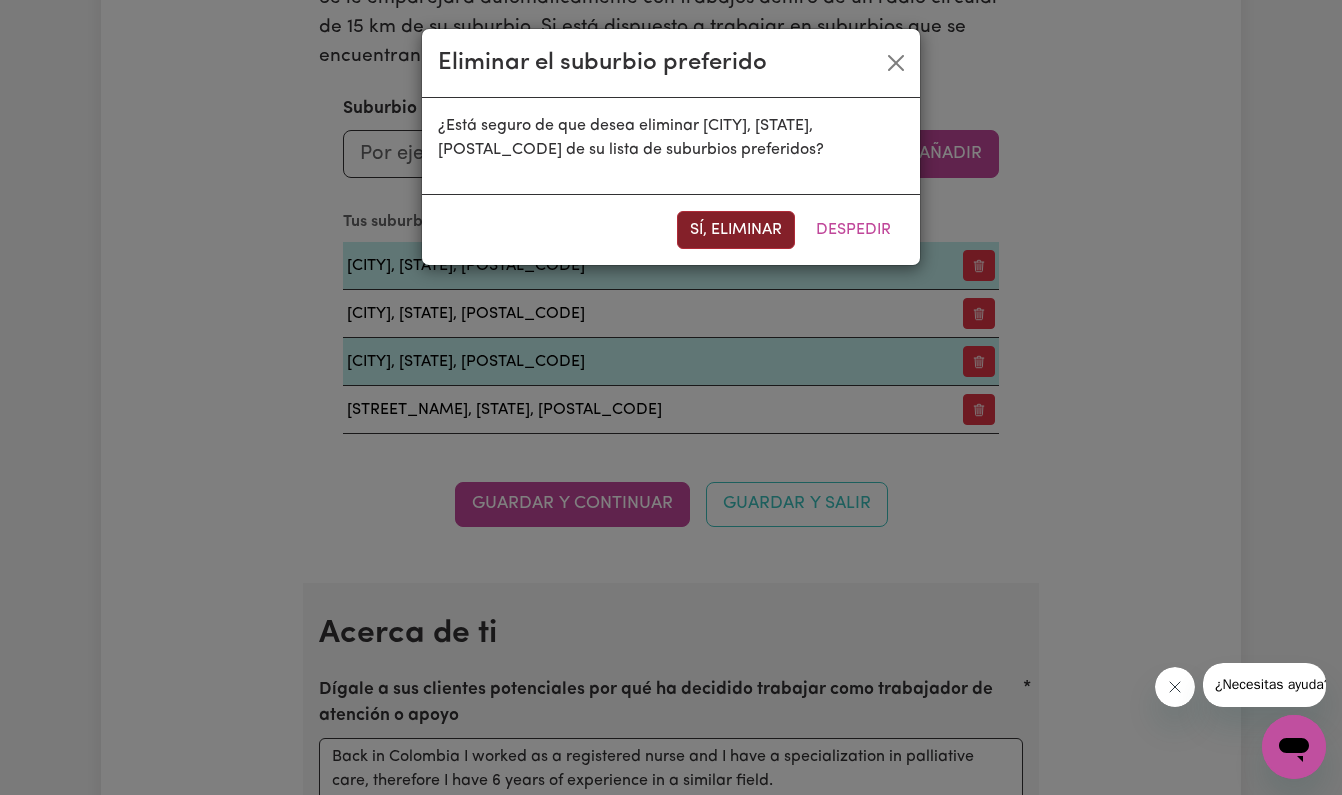 click on "SÍ, ELIMINAR" at bounding box center (736, 230) 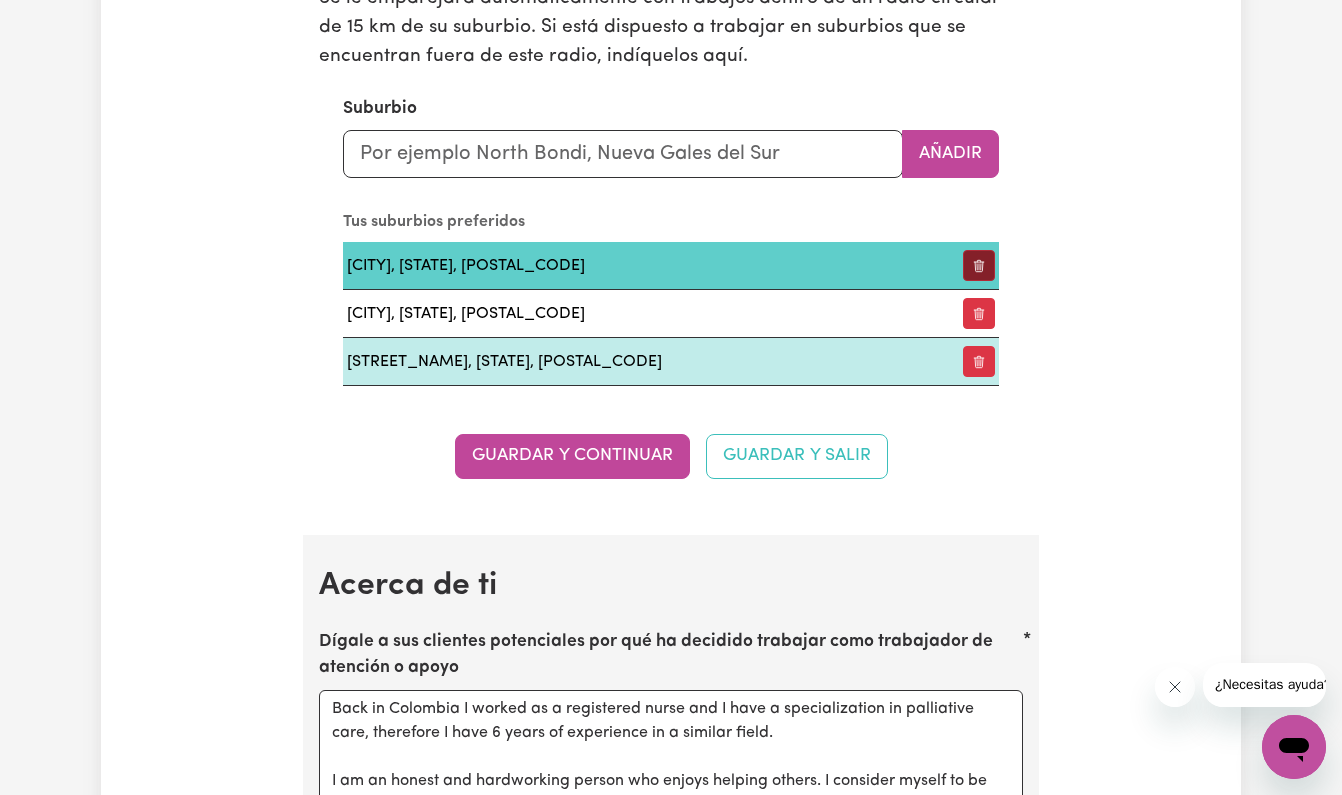 click 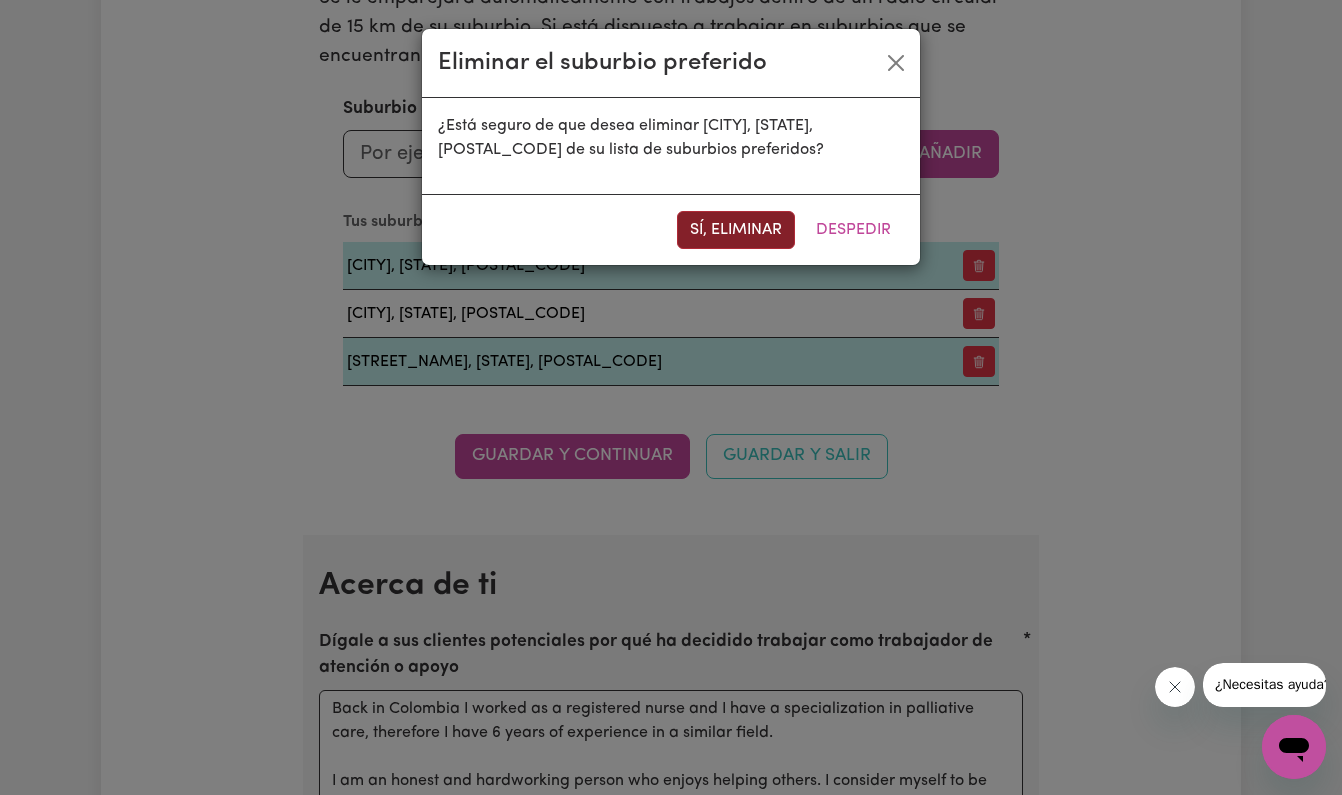 click on "SÍ, ELIMINAR" at bounding box center (736, 230) 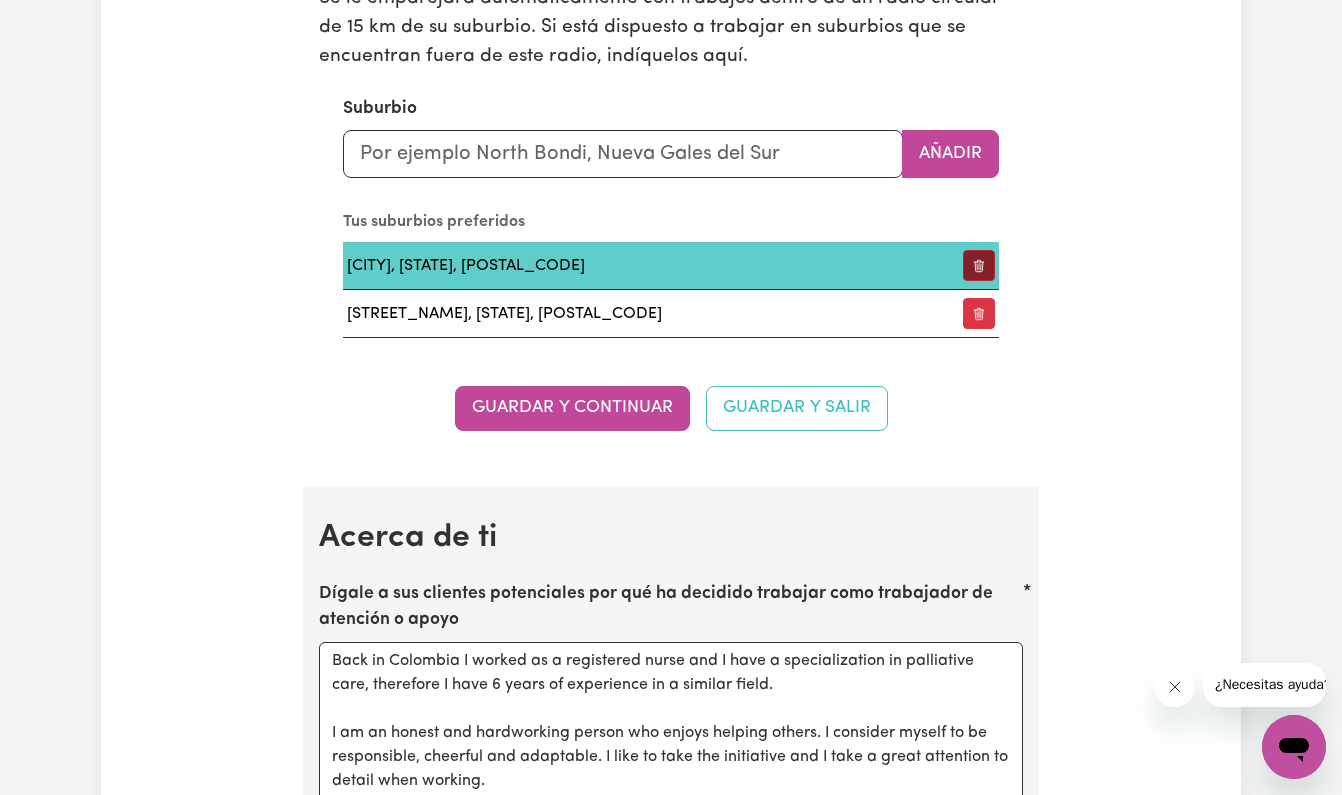 click at bounding box center [979, 265] 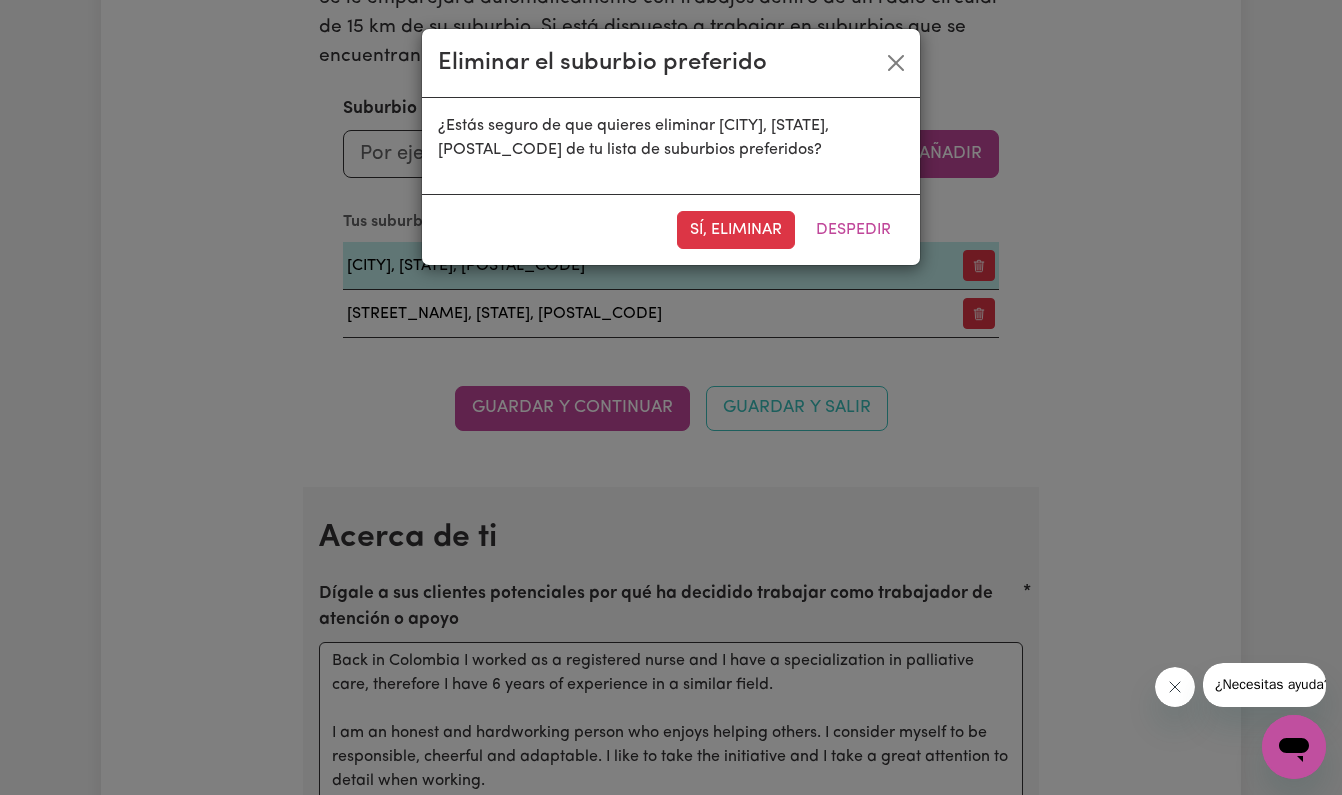 click on "SÍ, ELIMINAR Despedir" at bounding box center (671, 229) 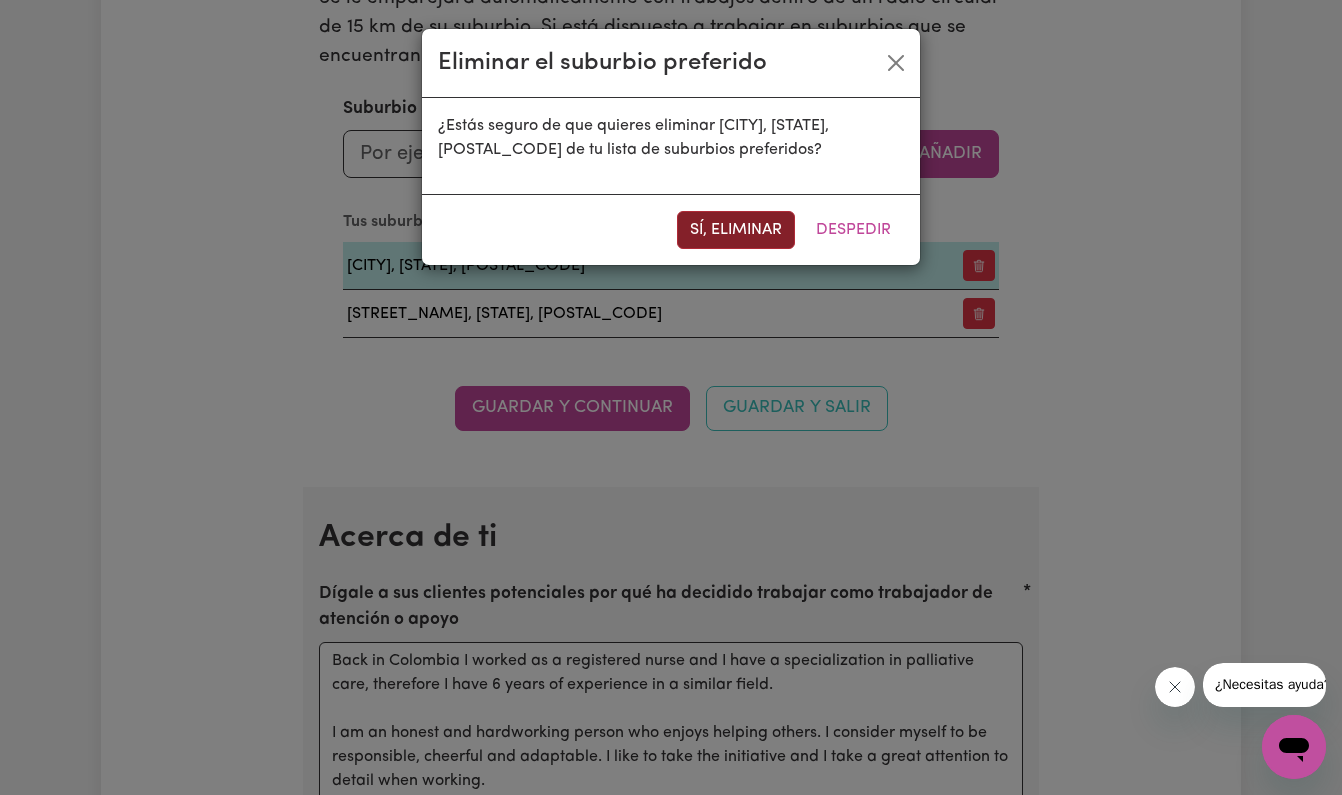 click on "SÍ, ELIMINAR" at bounding box center [736, 230] 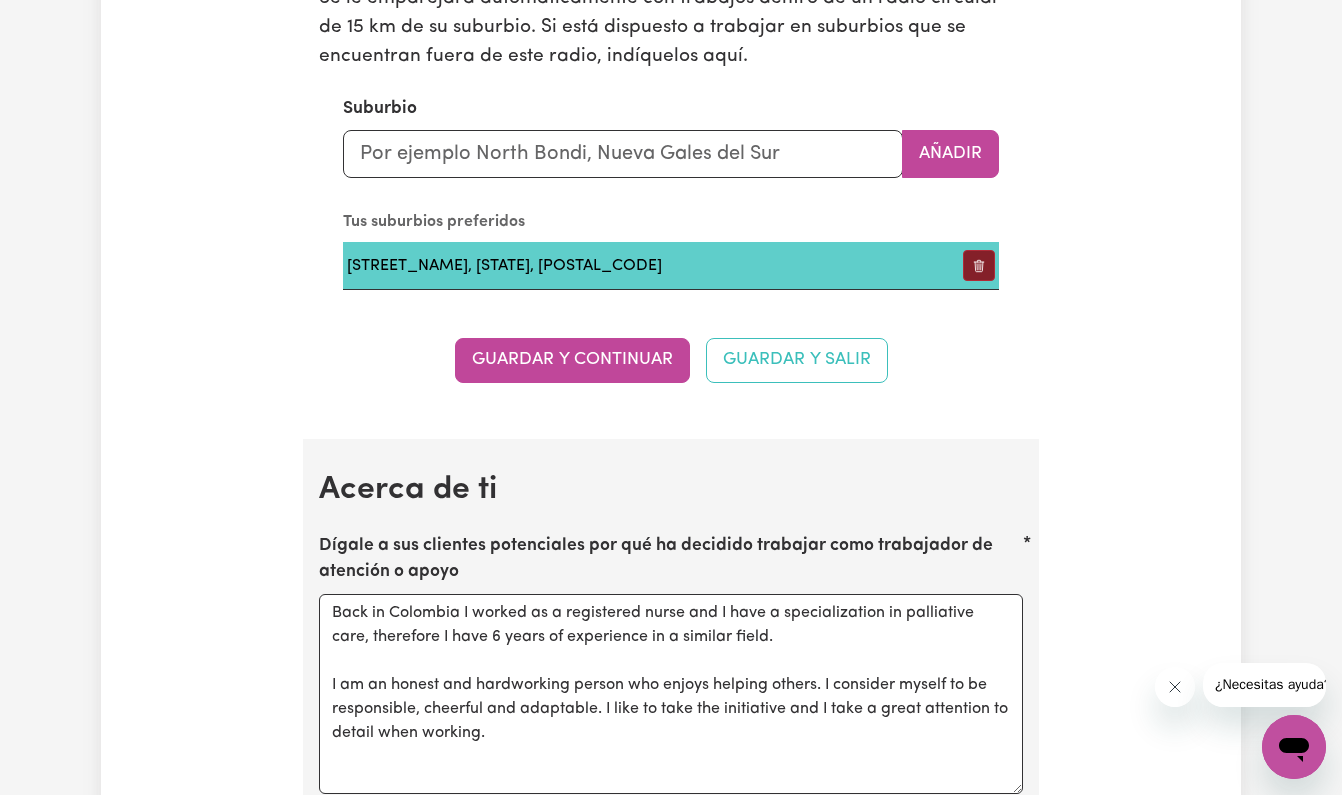 click at bounding box center [979, 265] 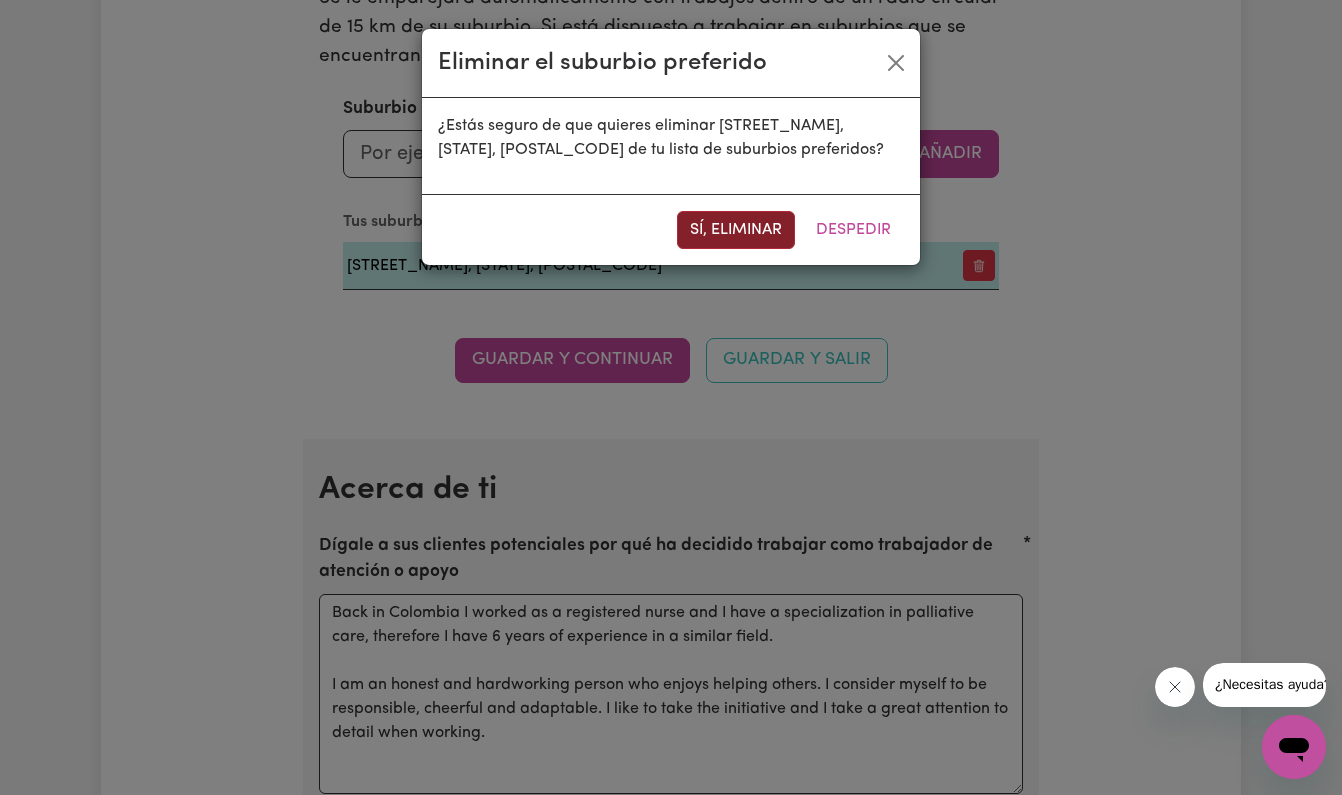 click on "SÍ, ELIMINAR" at bounding box center (736, 230) 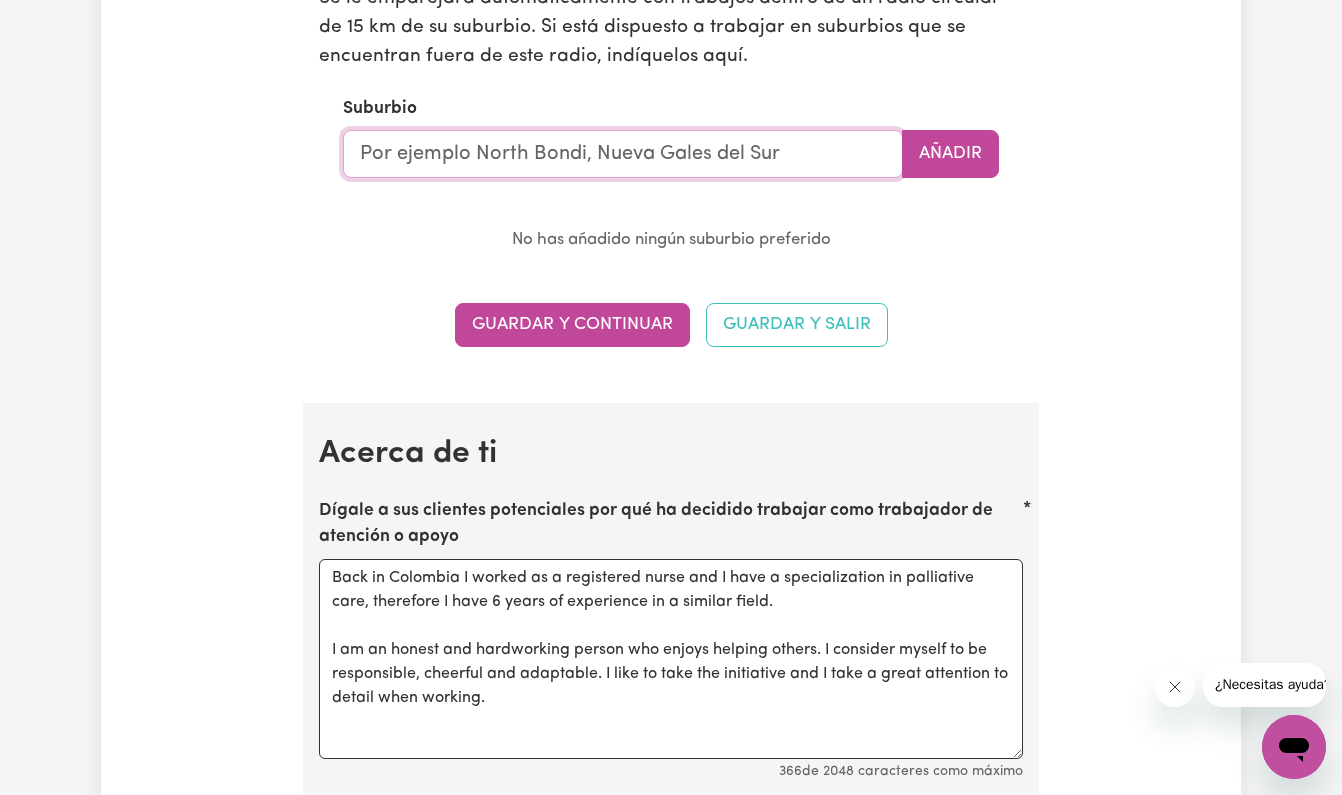 click at bounding box center [623, 154] 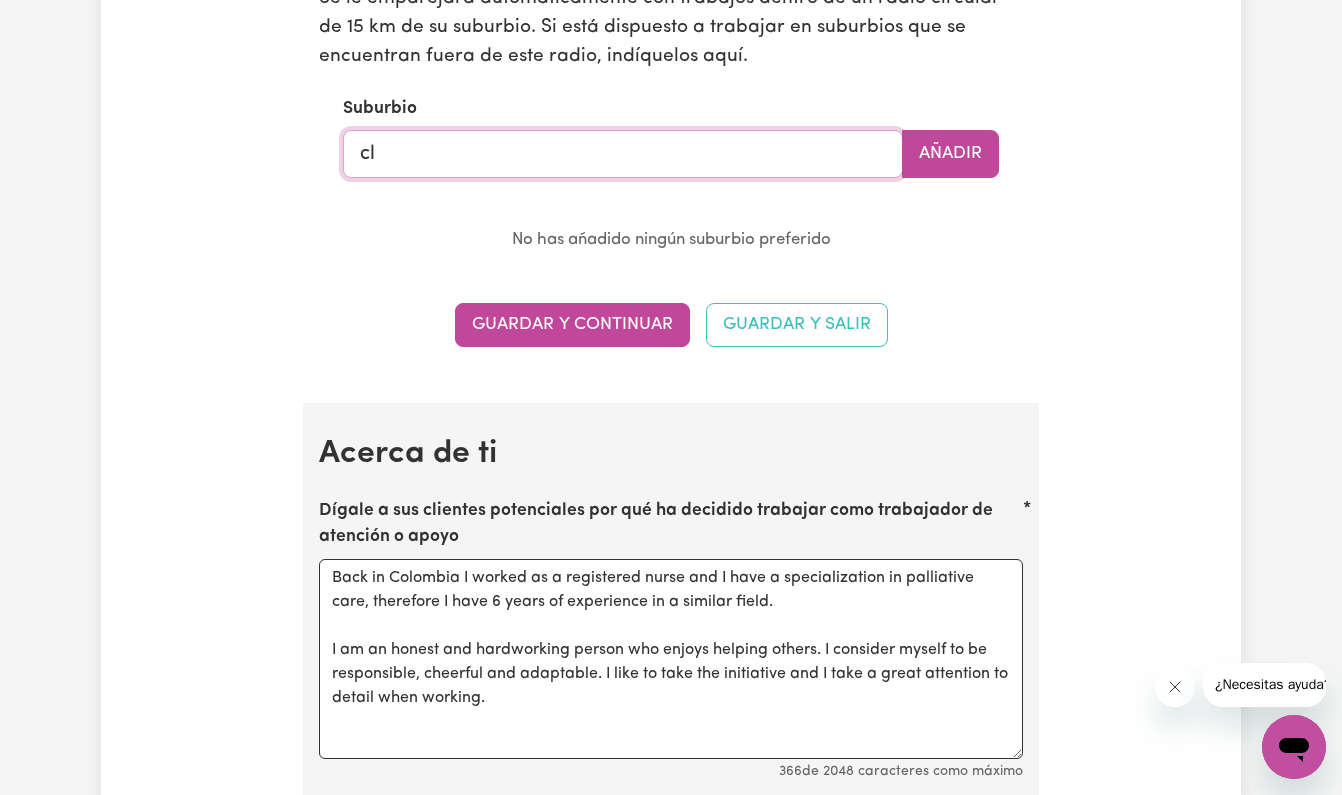 type on "cli" 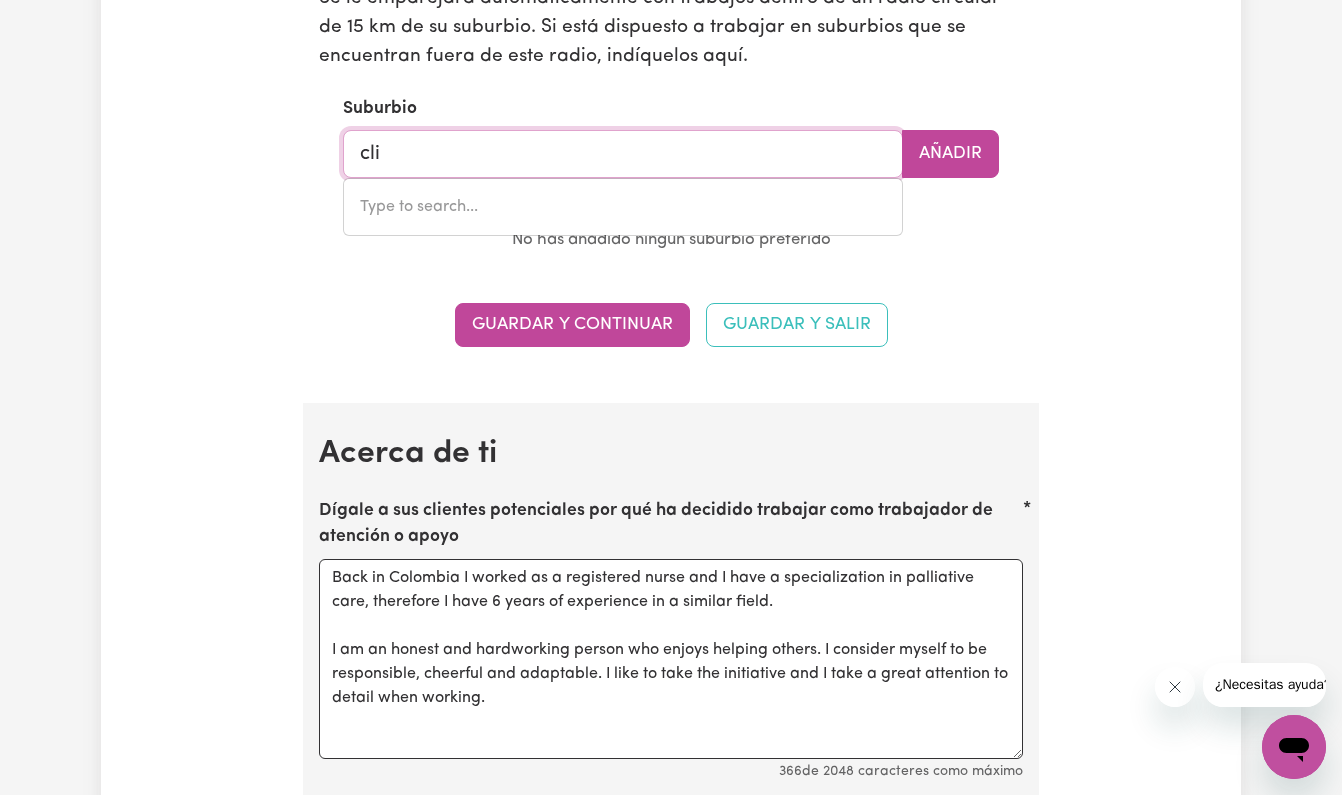 type on "[CITY], [STATE], [POSTAL_CODE]" 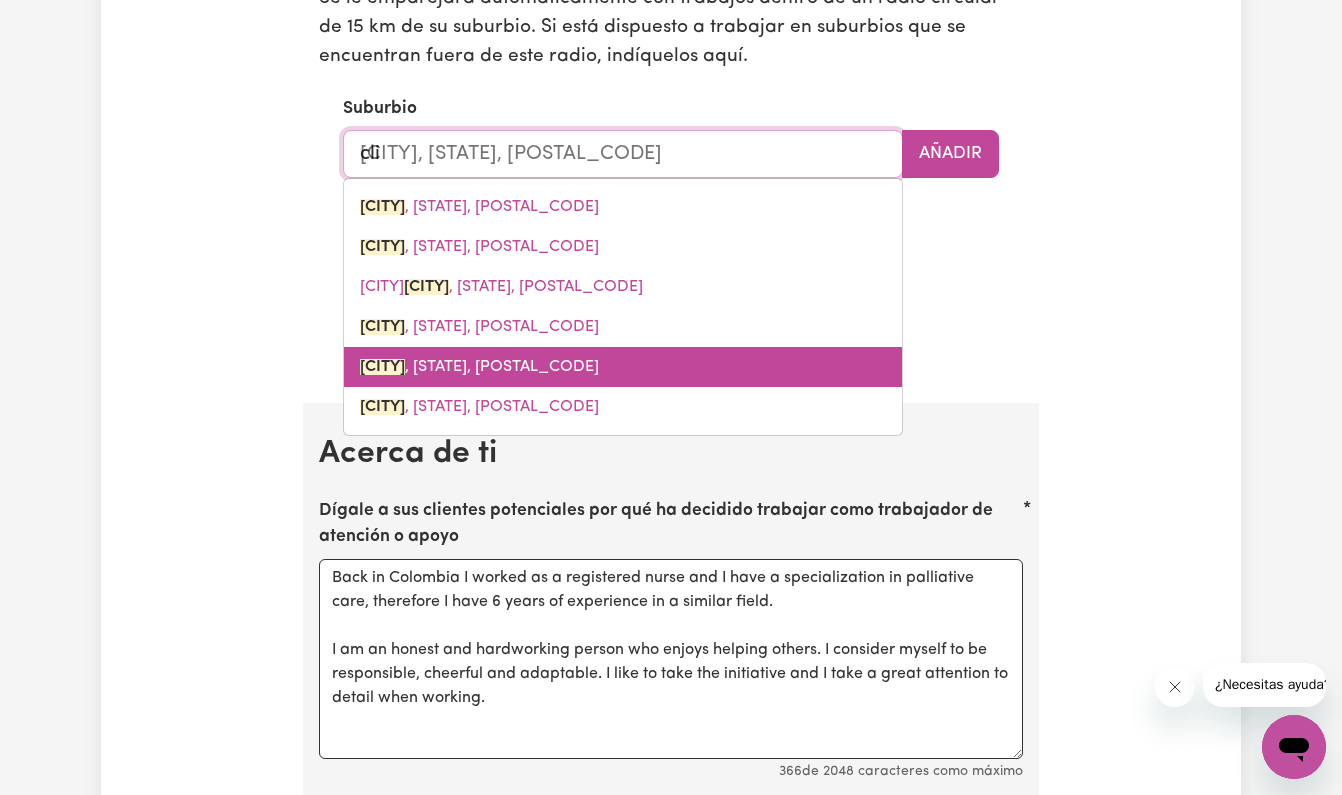 click on "[CITY] , [STATE], [POSTAL_CODE]" at bounding box center [623, 367] 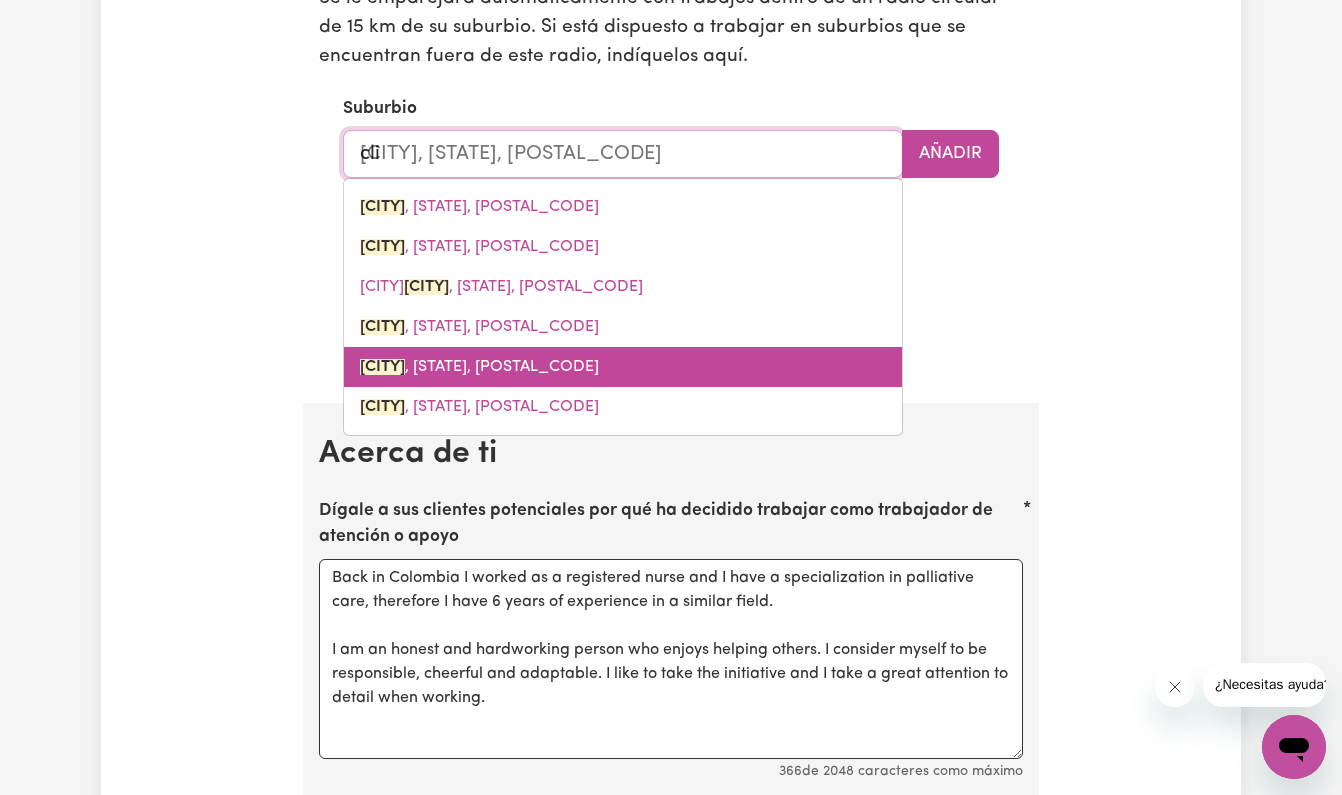 type on "[CITY], [STATE], [POSTAL_CODE]" 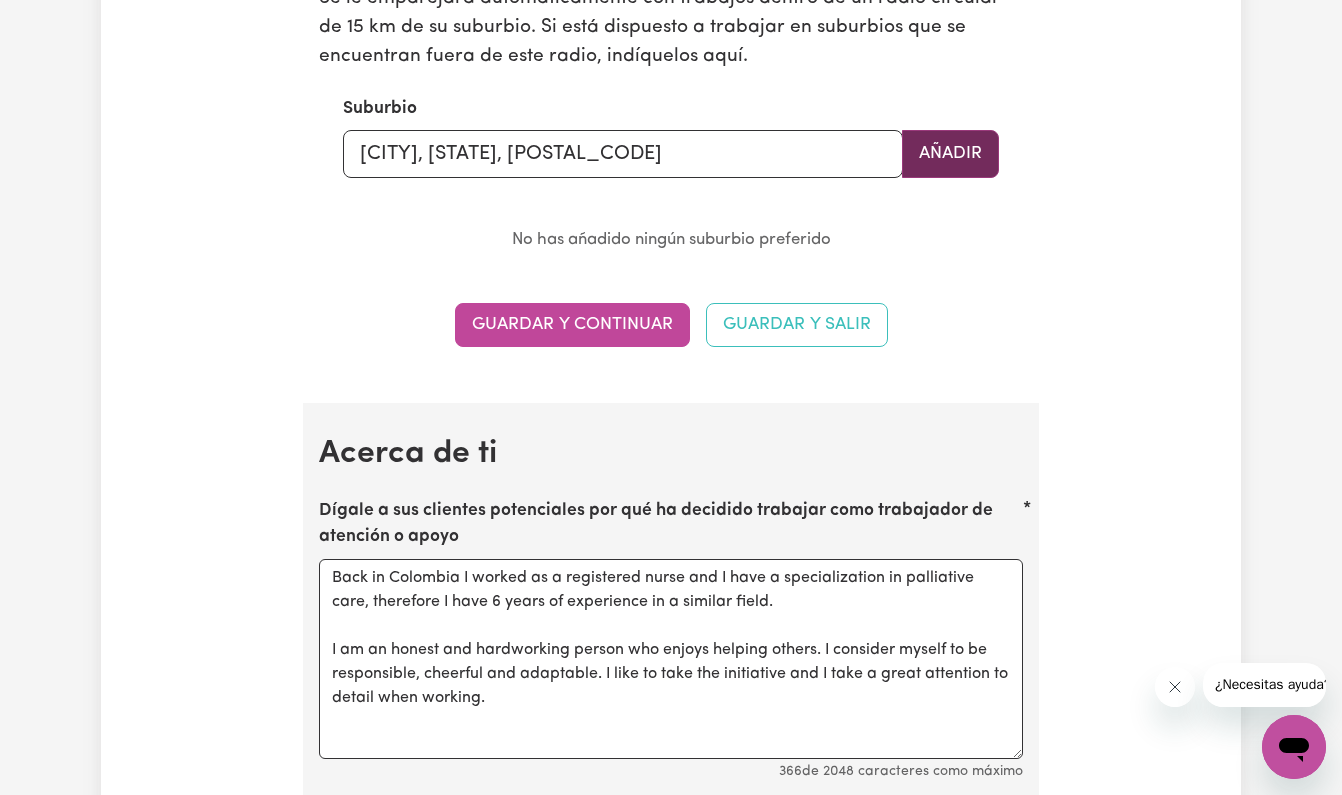 click on "AÑADIR" at bounding box center (950, 154) 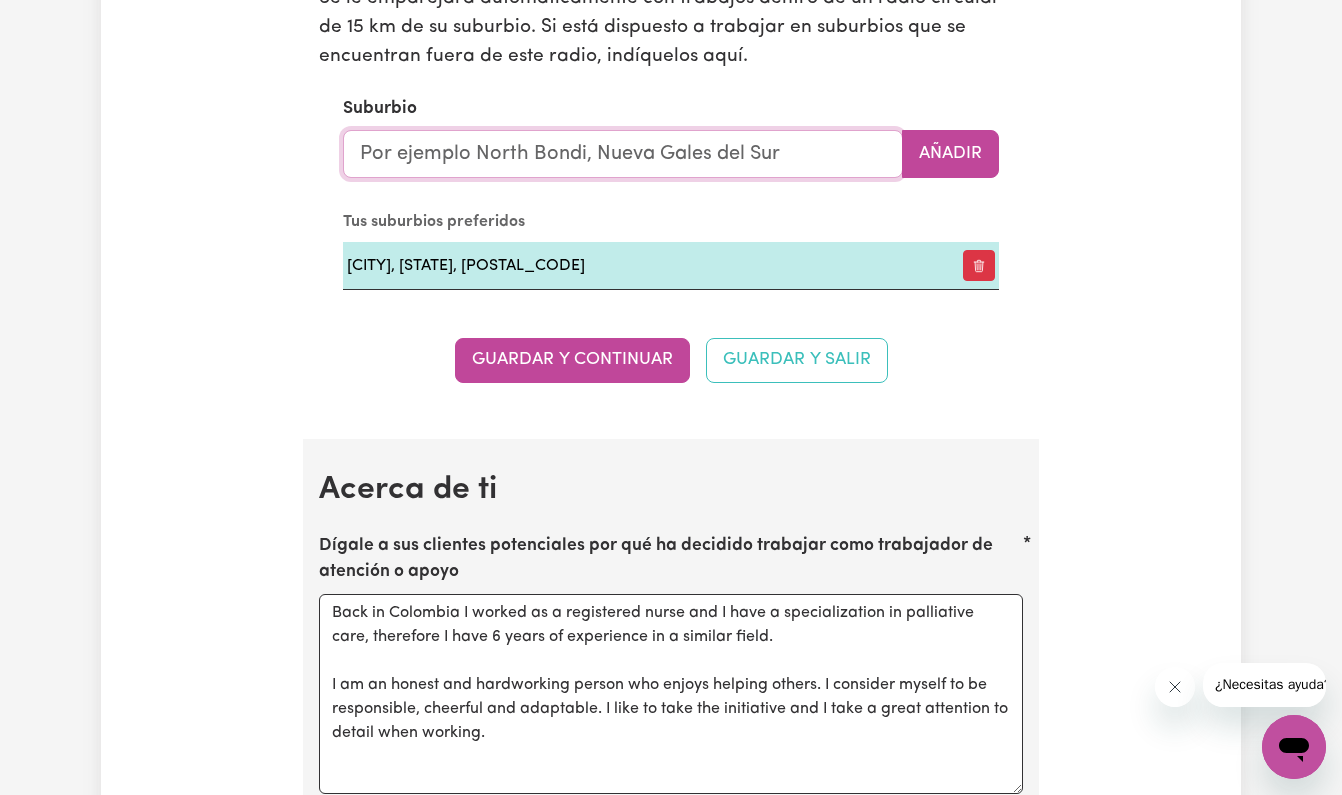 click at bounding box center (623, 154) 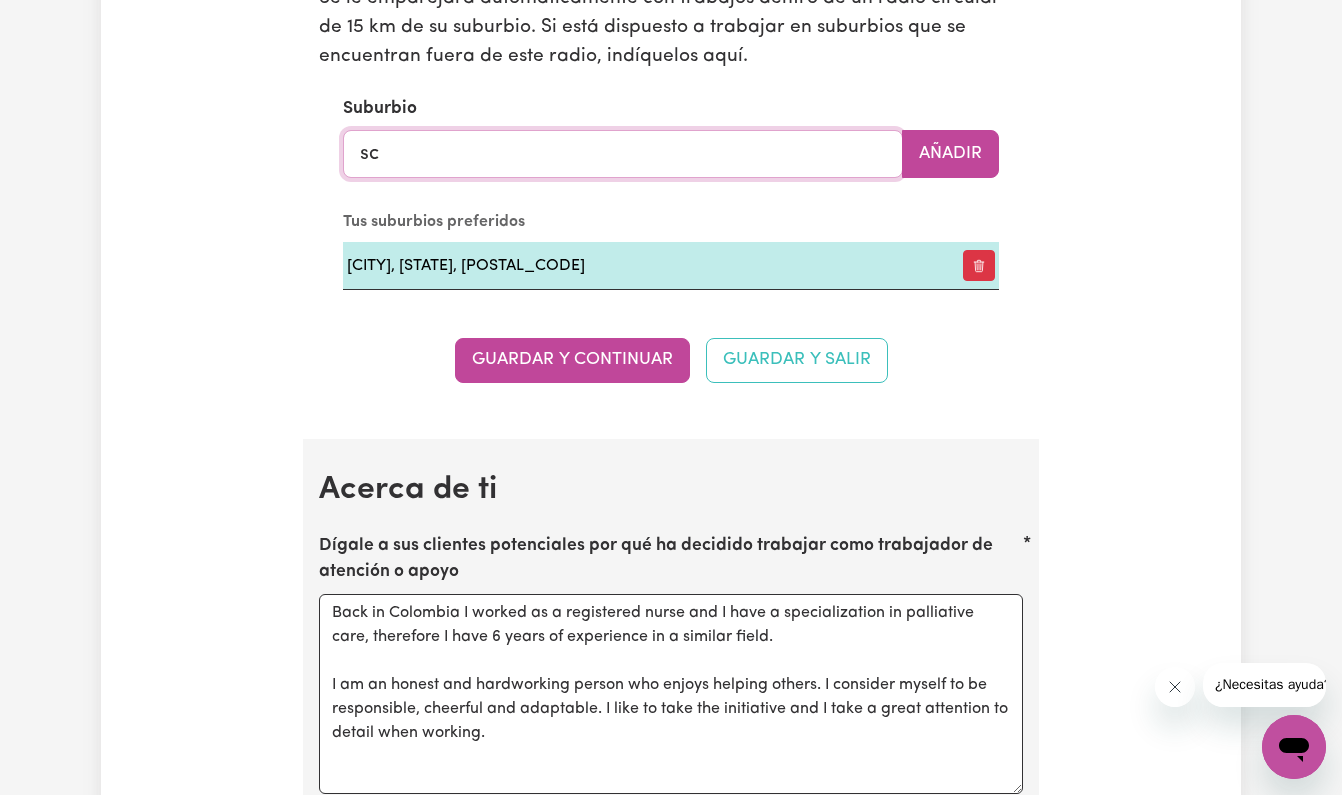 type on "sca" 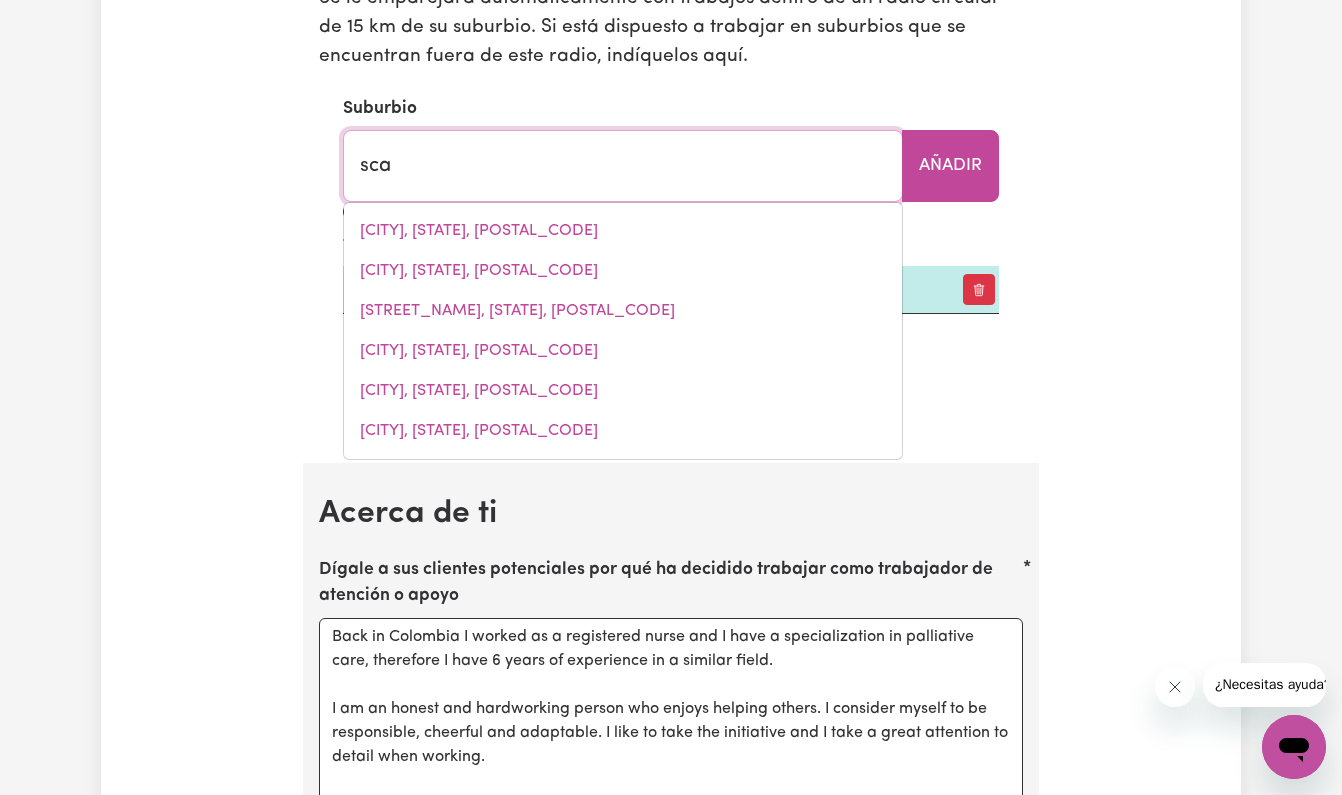 scroll, scrollTop: 0, scrollLeft: 0, axis: both 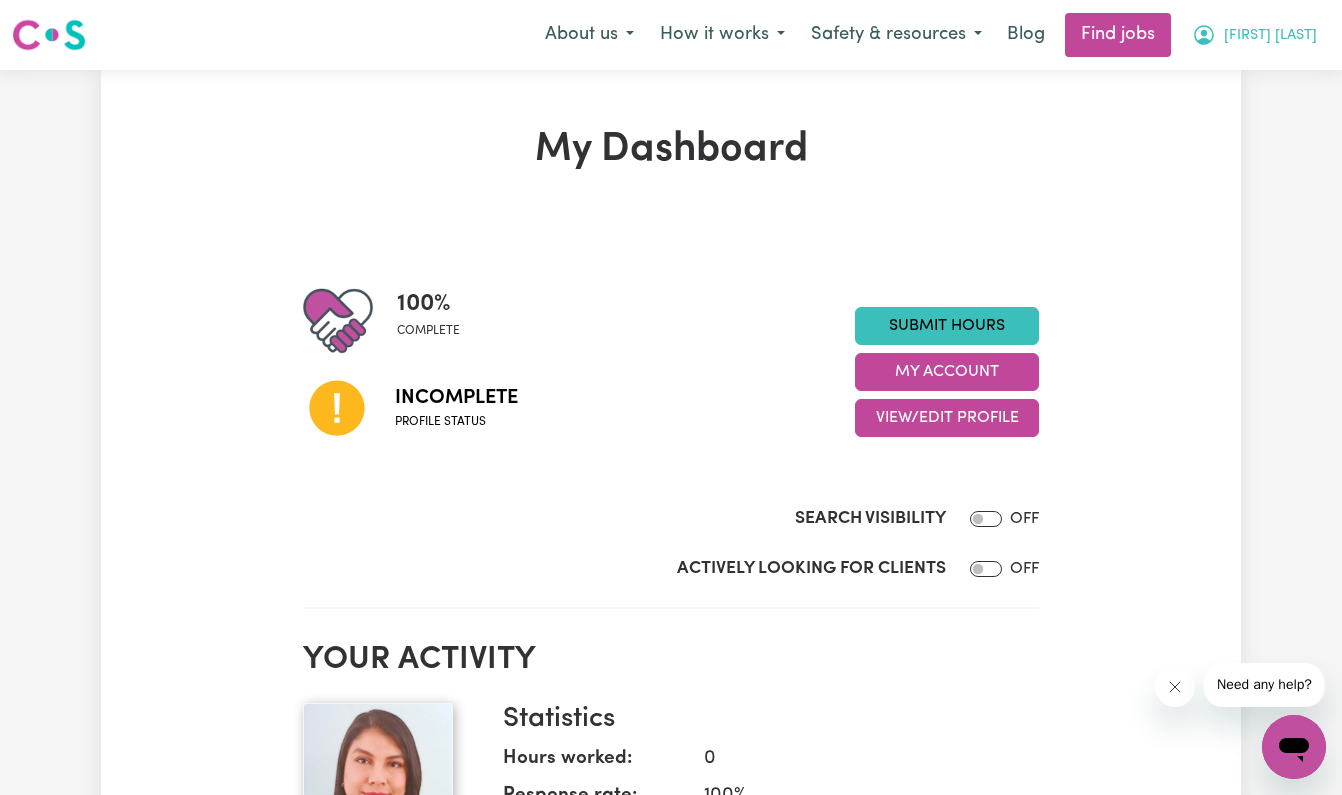 click on "[FIRST] [LAST]" at bounding box center (1270, 36) 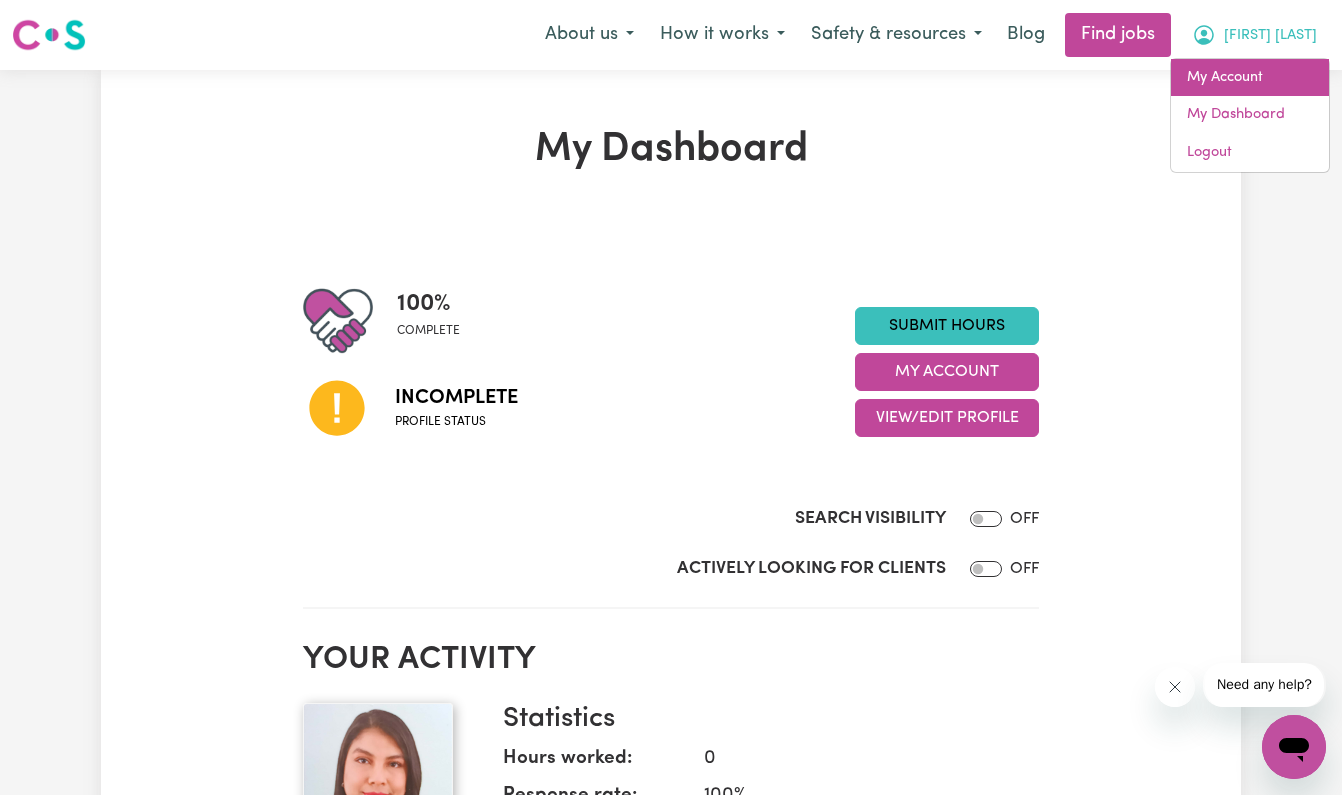 click on "My Account" at bounding box center [1250, 78] 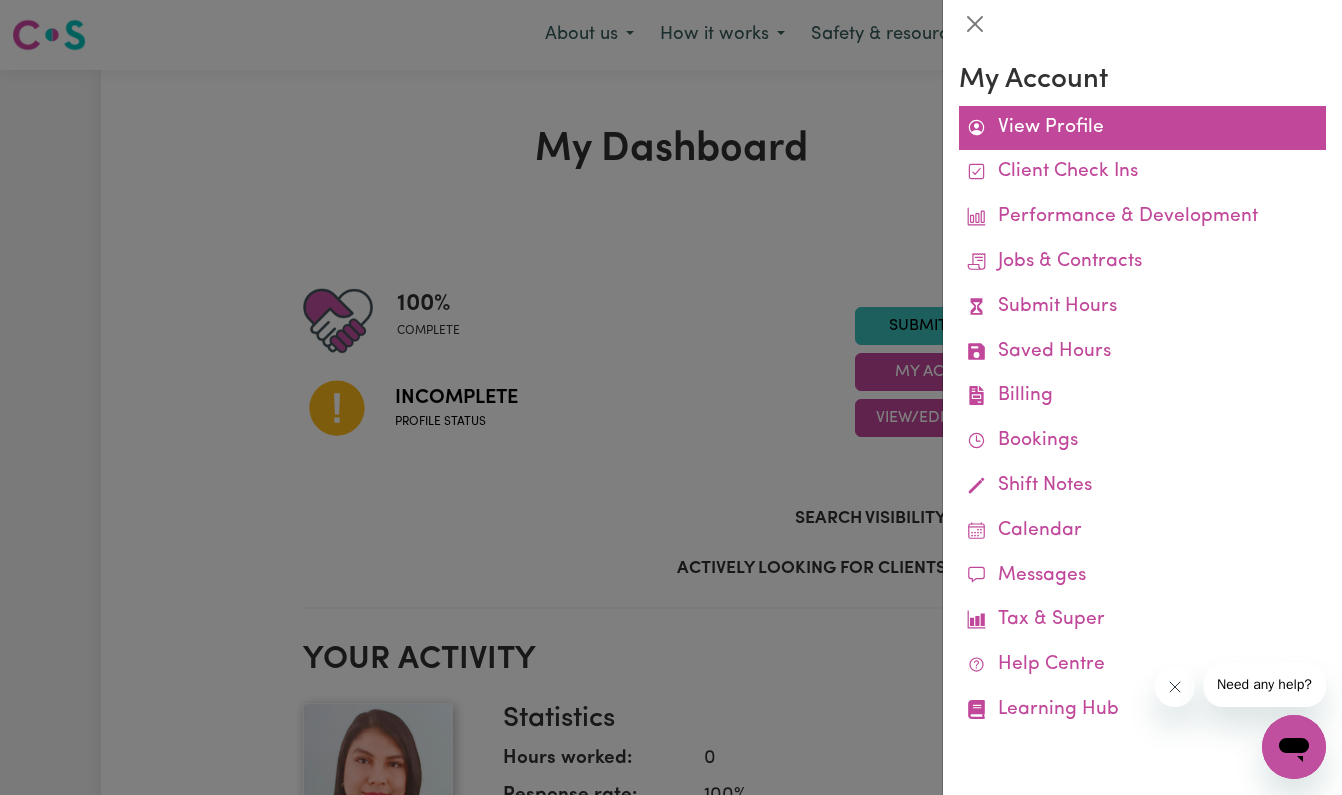 click on "View Profile" at bounding box center [1142, 128] 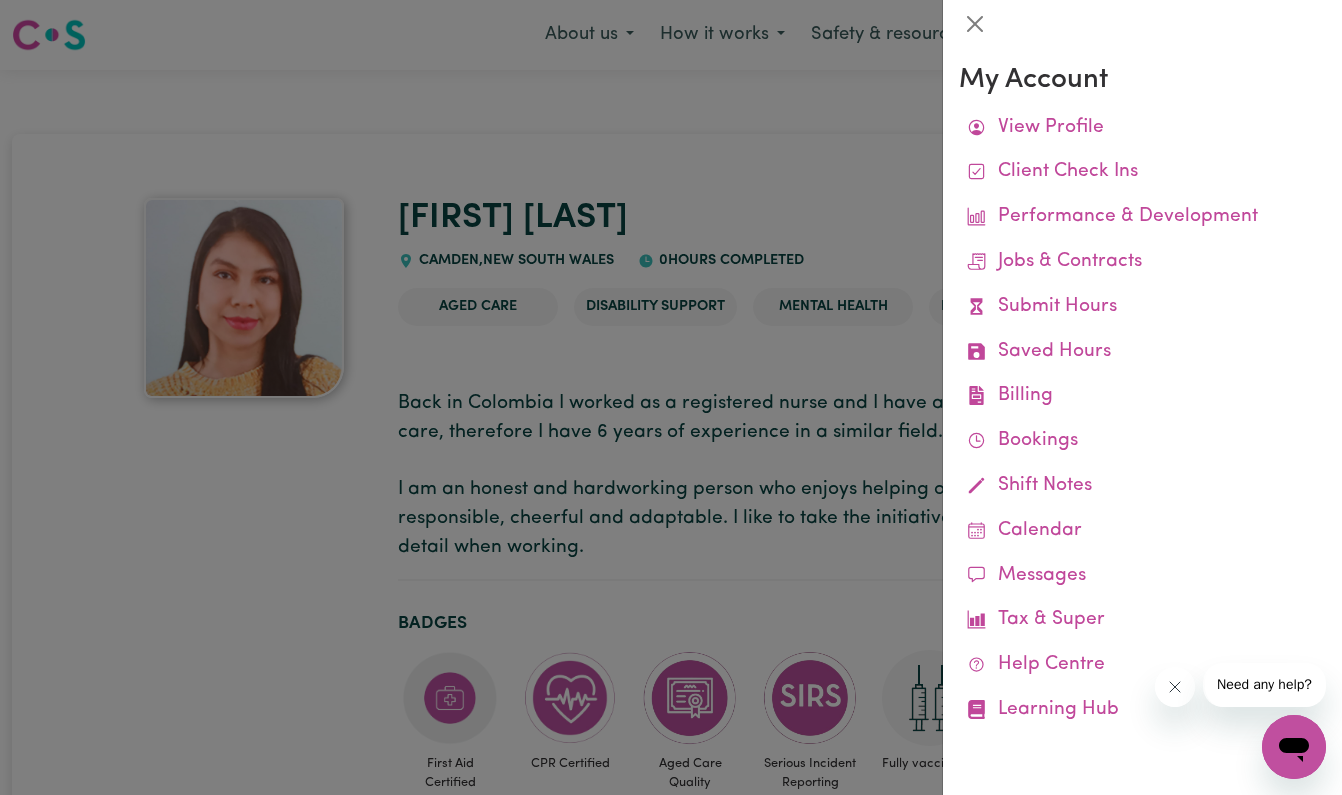 click at bounding box center (671, 397) 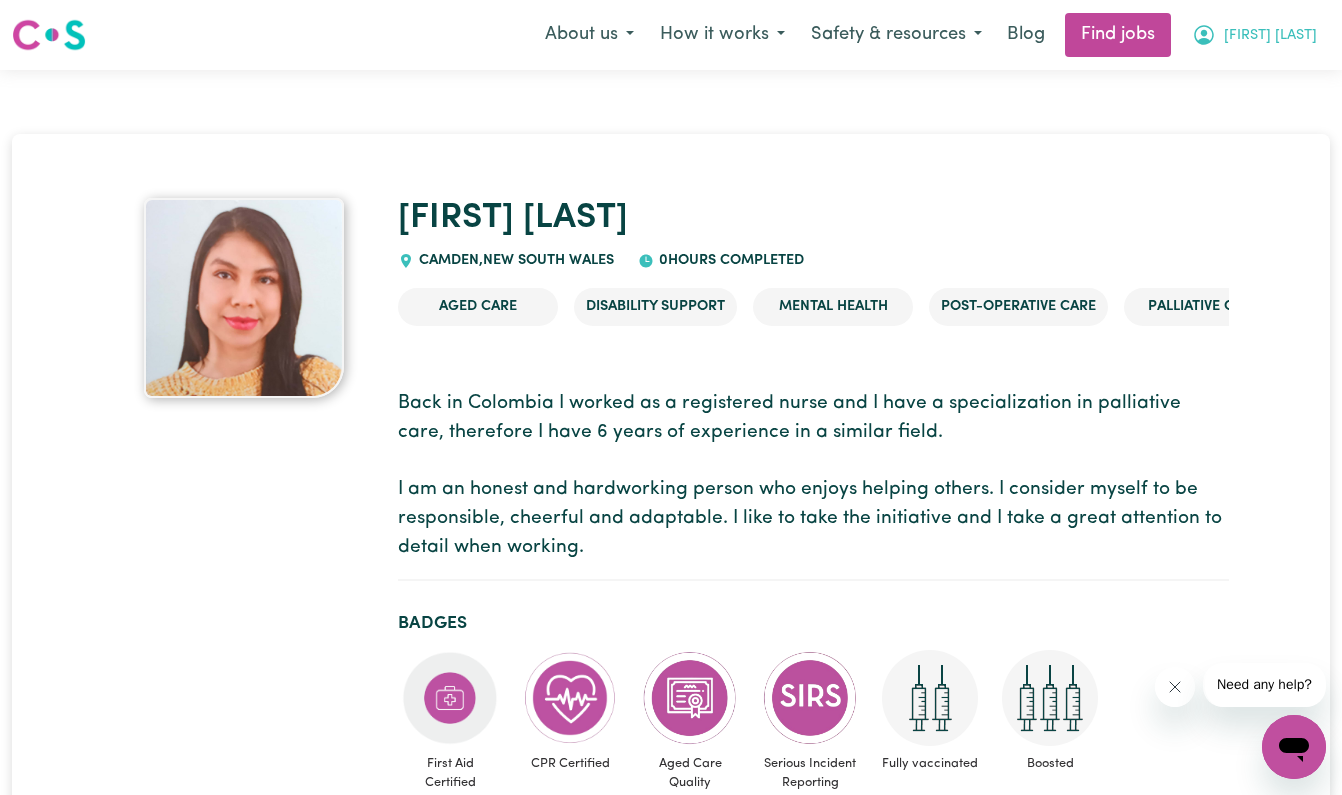 scroll, scrollTop: 0, scrollLeft: 0, axis: both 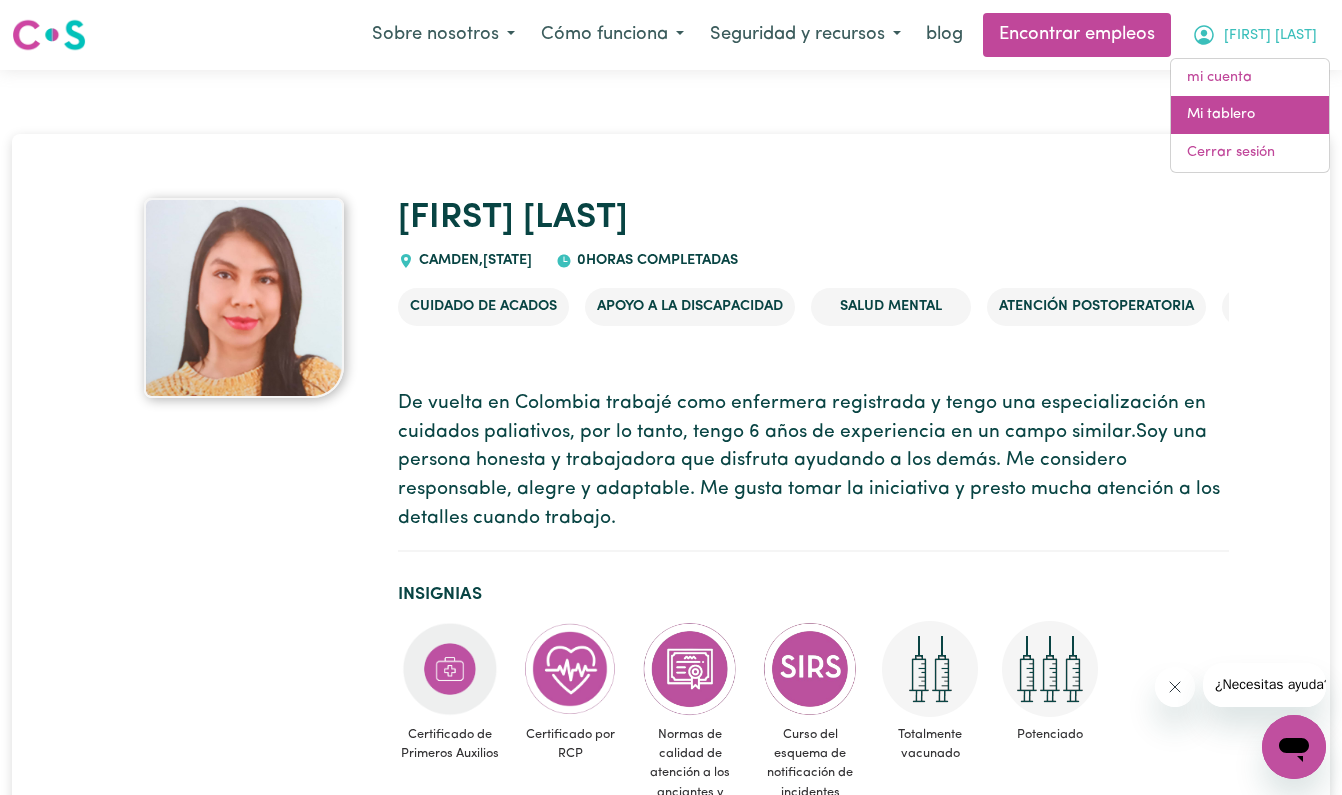 click on "Mi tablero" at bounding box center (1250, 115) 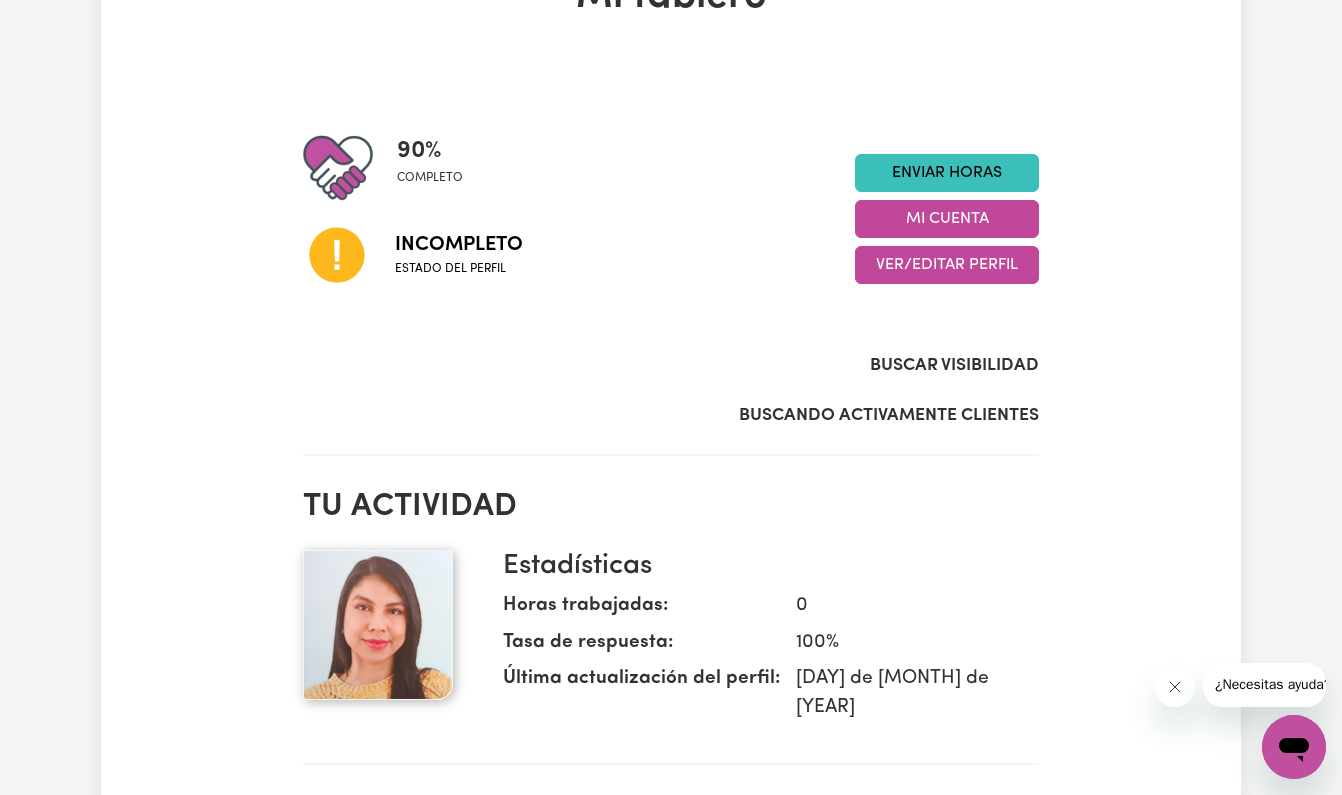 scroll, scrollTop: 154, scrollLeft: 0, axis: vertical 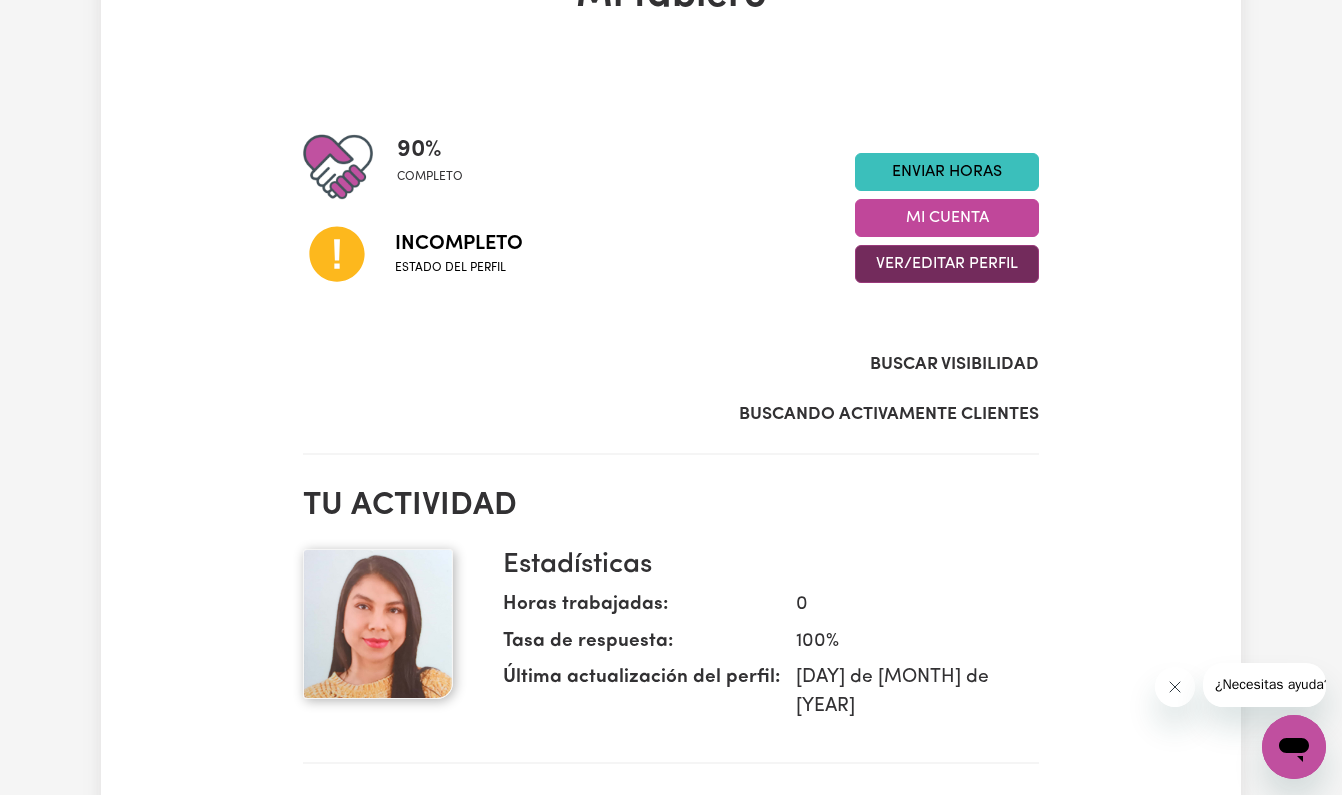 click on "VER/EDITAR PERFIL" at bounding box center [947, 264] 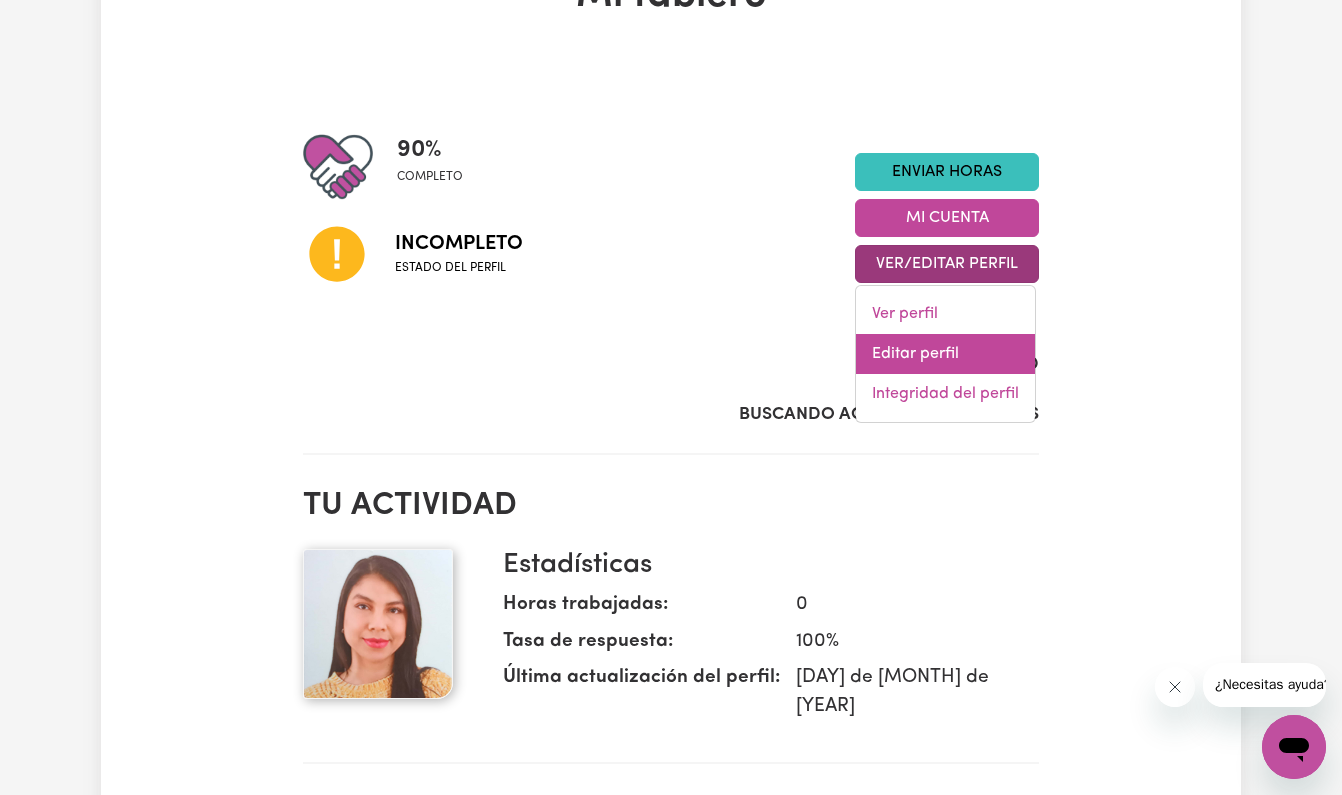 click on "Editar perfil" at bounding box center (945, 354) 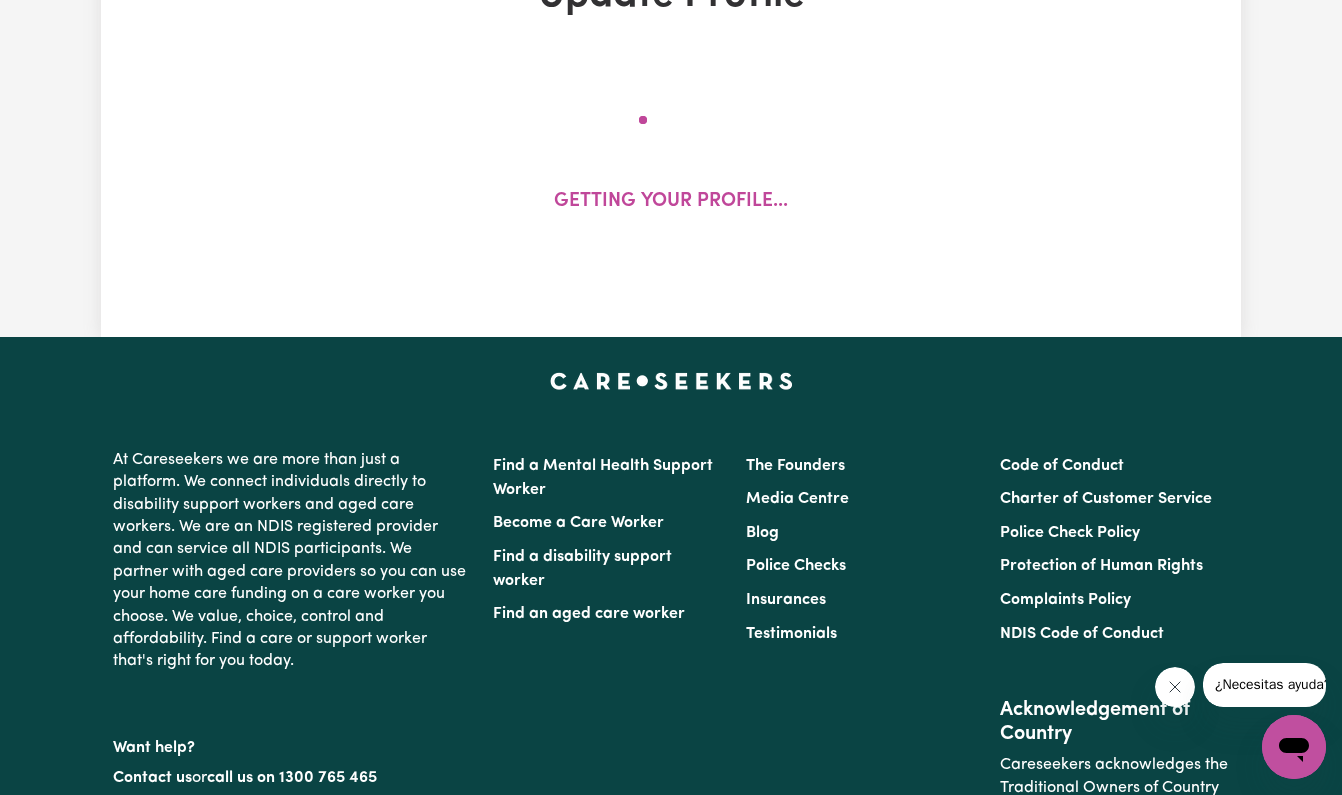 scroll, scrollTop: 0, scrollLeft: 0, axis: both 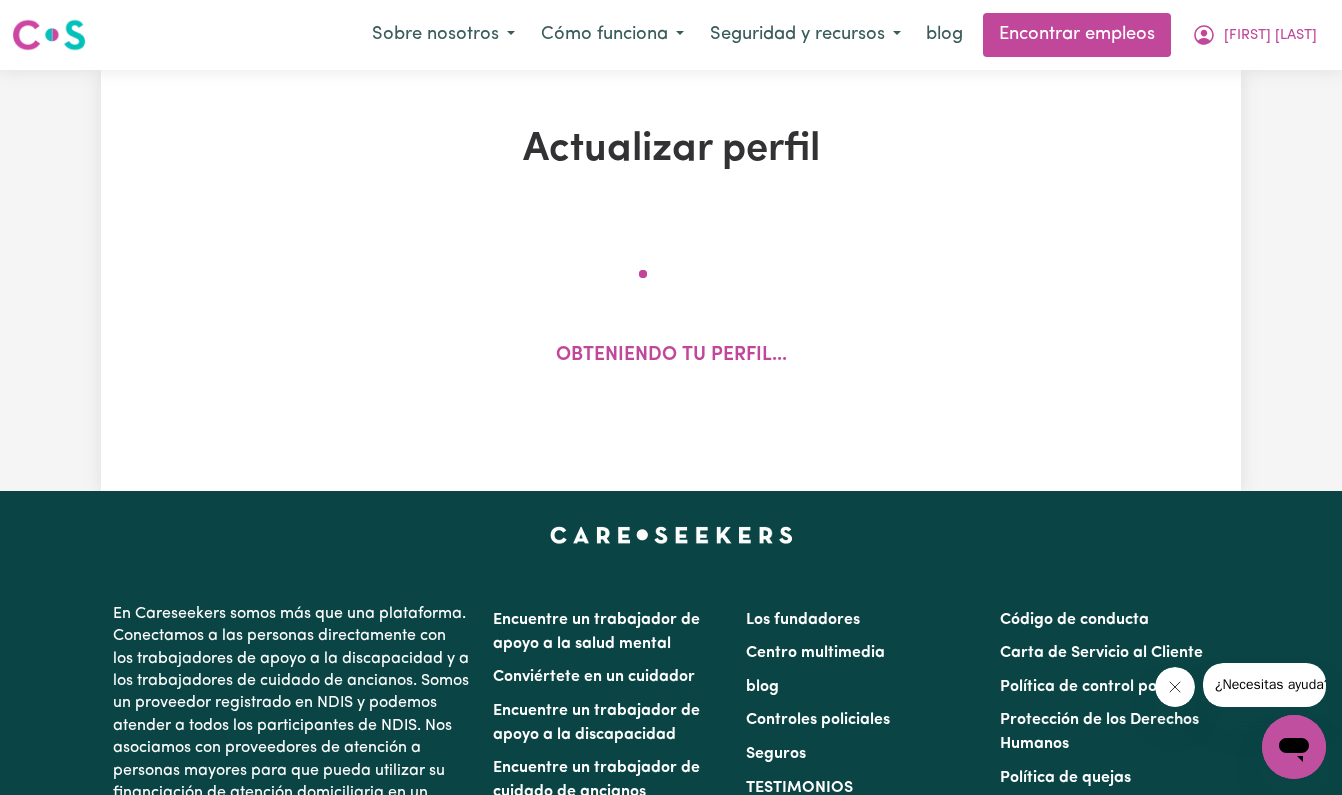 select on "female" 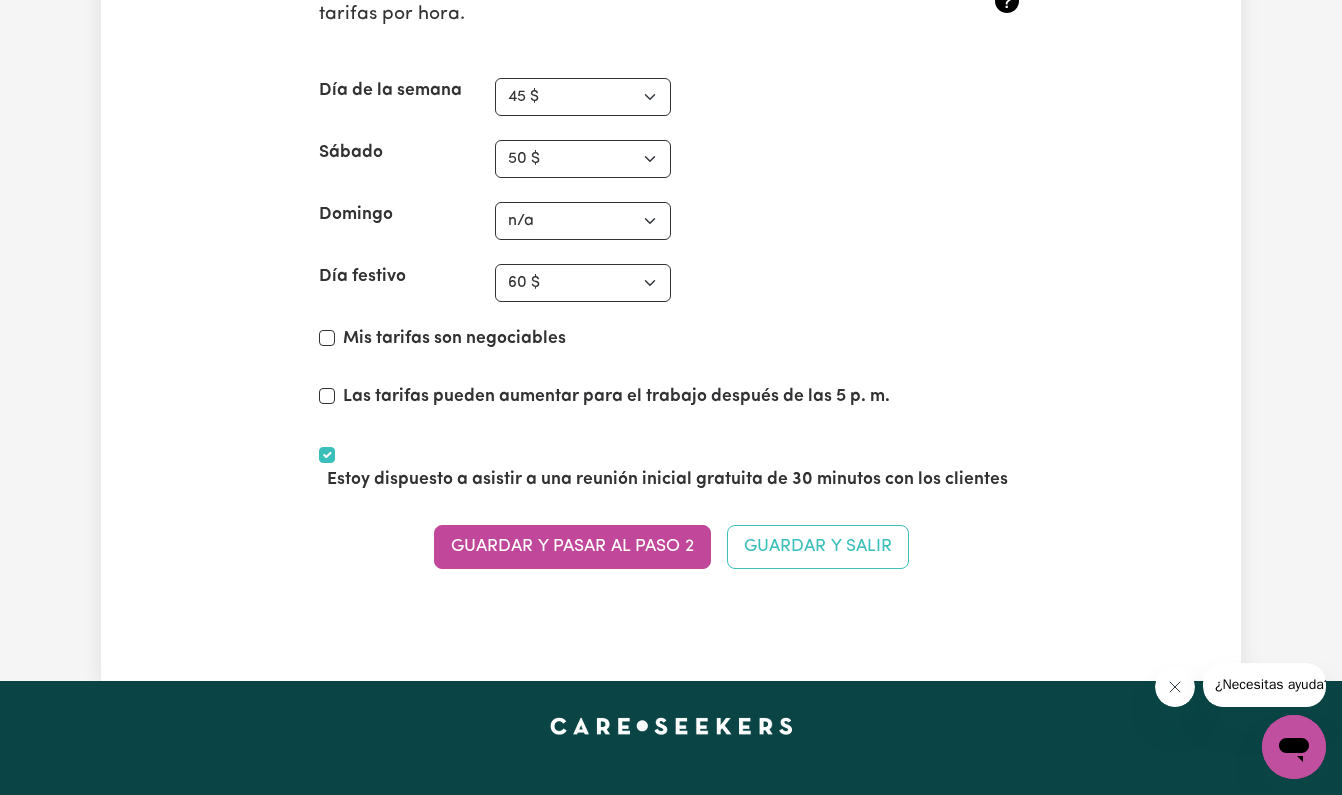 scroll, scrollTop: 5046, scrollLeft: 0, axis: vertical 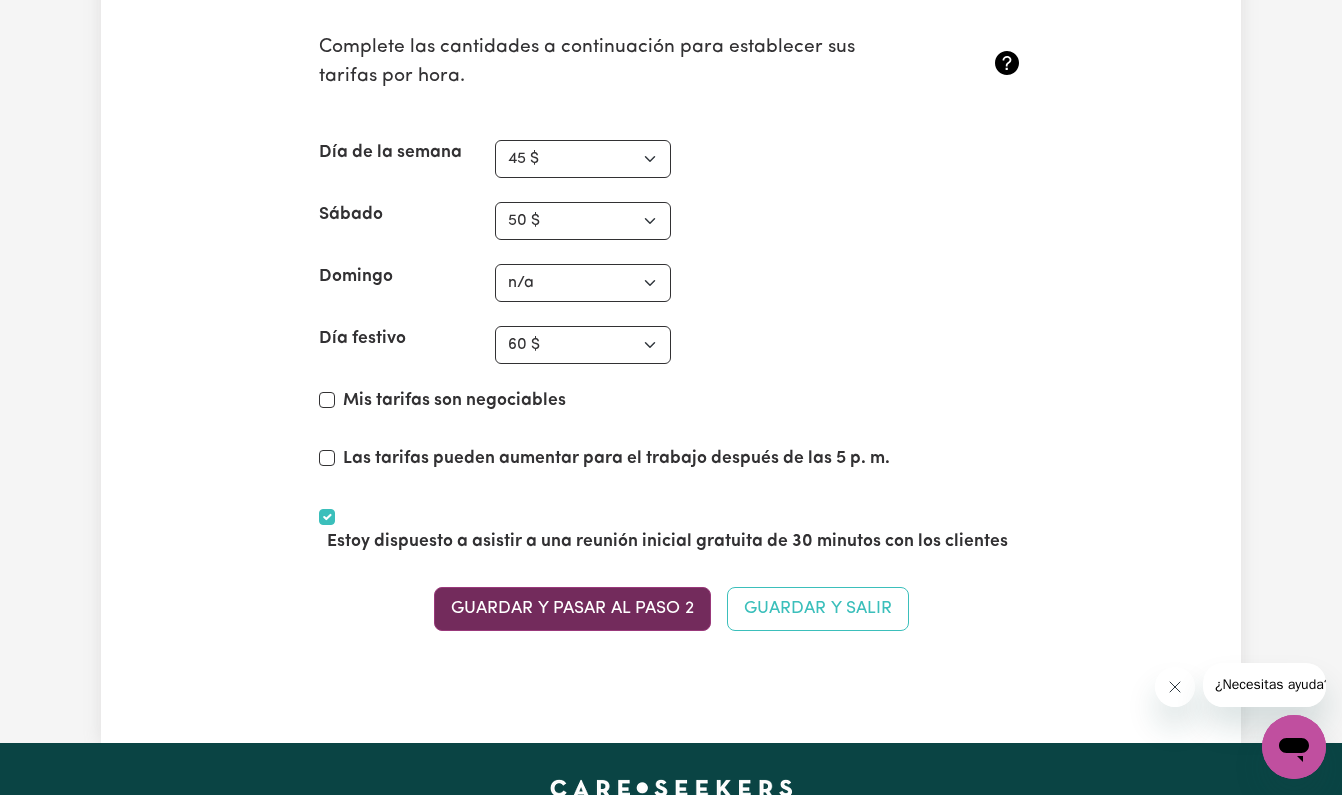 click on "GUARDAR Y PASAR AL PASO 2" at bounding box center (572, 609) 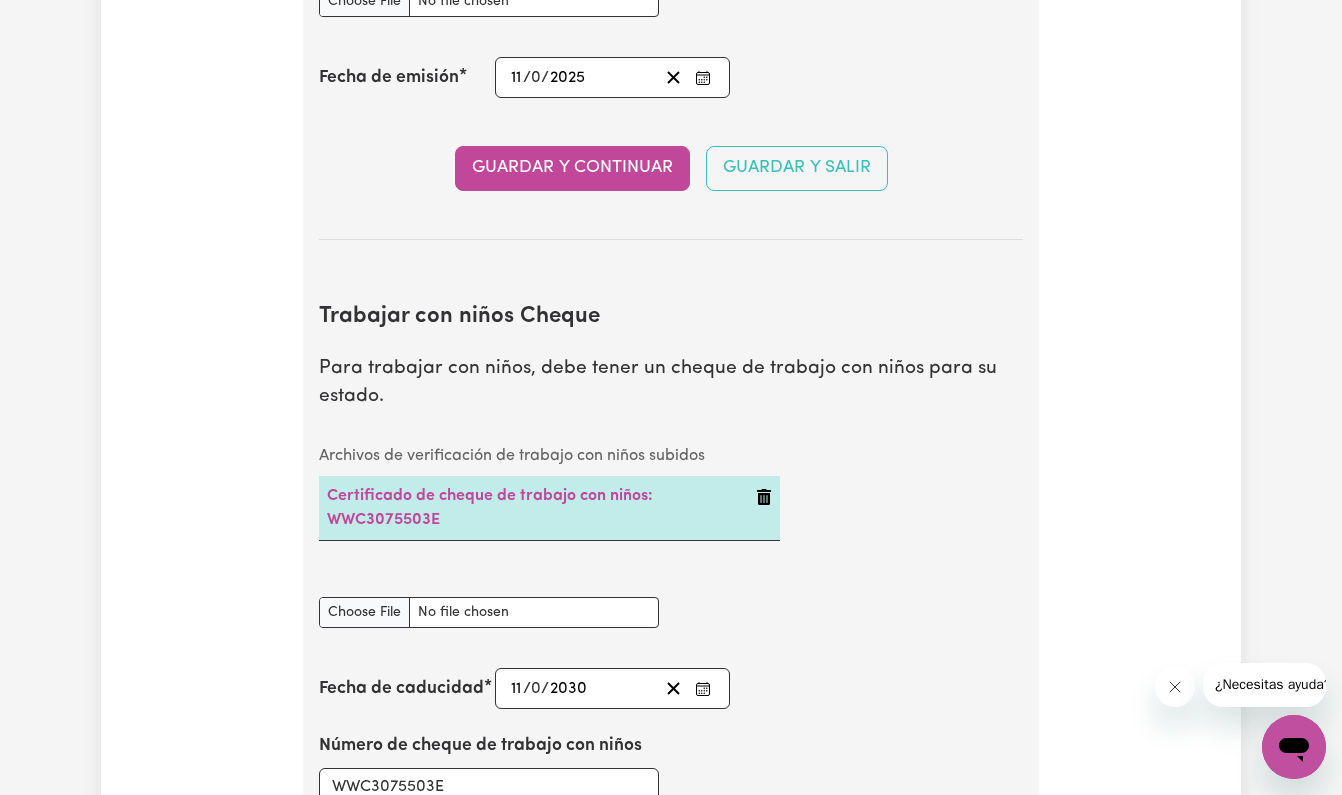 scroll, scrollTop: 1746, scrollLeft: 0, axis: vertical 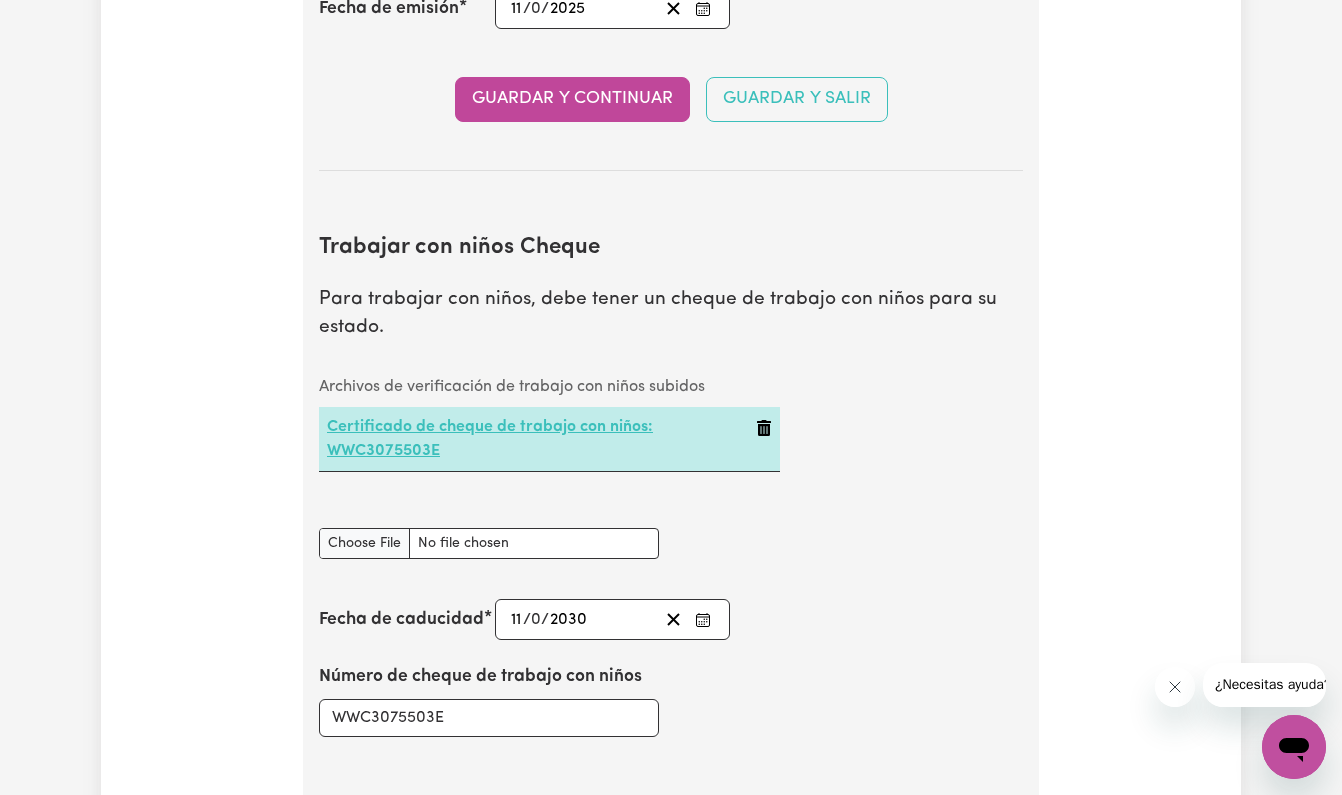 click on "Certificado de cheque de trabajo con niños: WWC3075503E" at bounding box center [490, 439] 